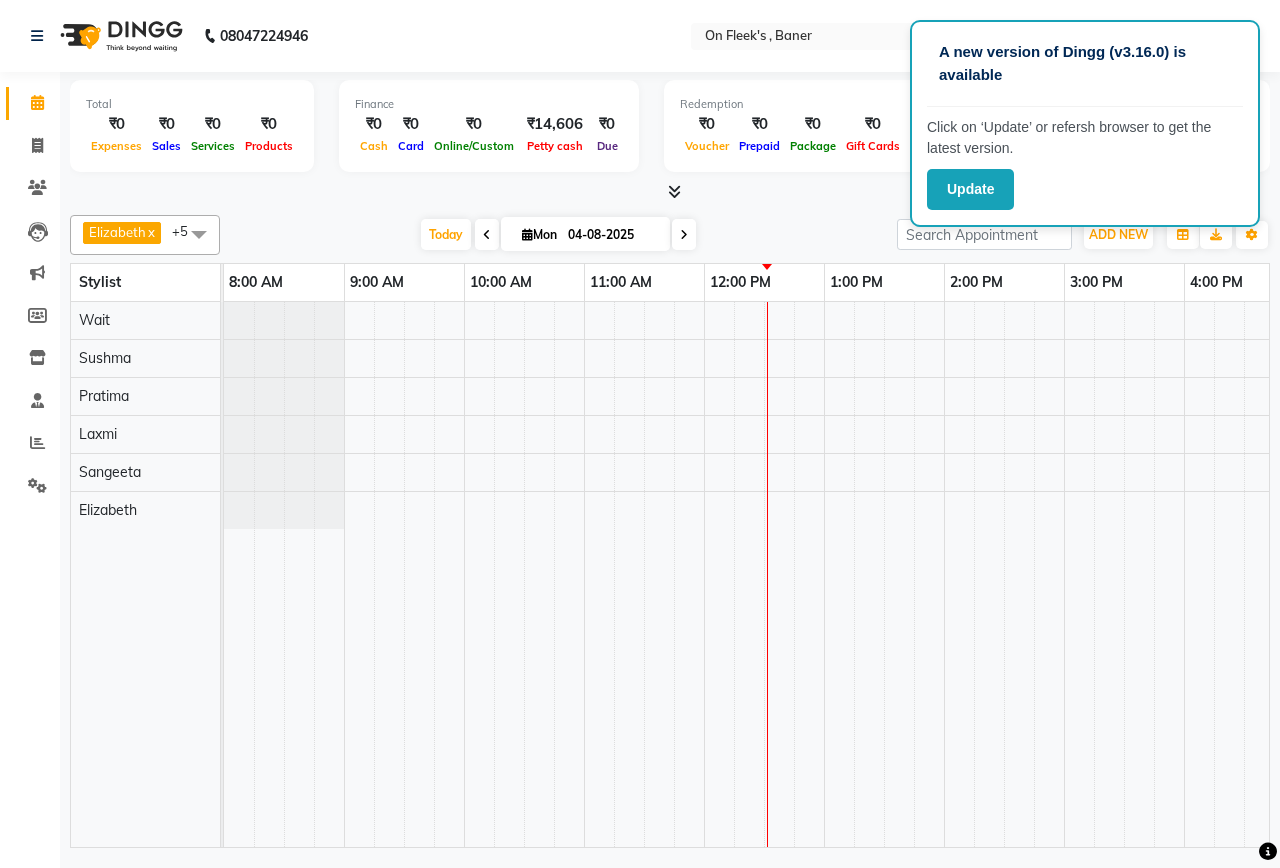 scroll, scrollTop: 0, scrollLeft: 0, axis: both 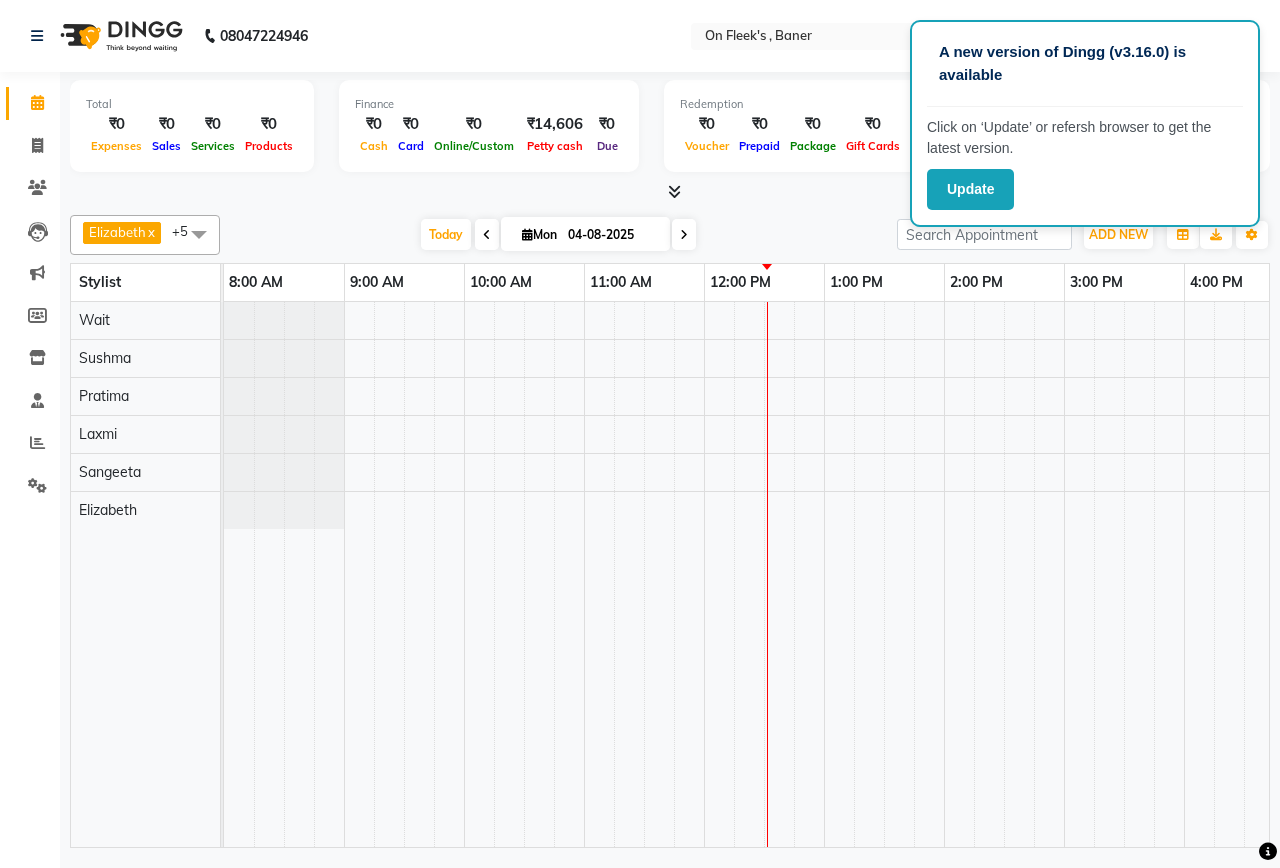 click at bounding box center [1124, 574] 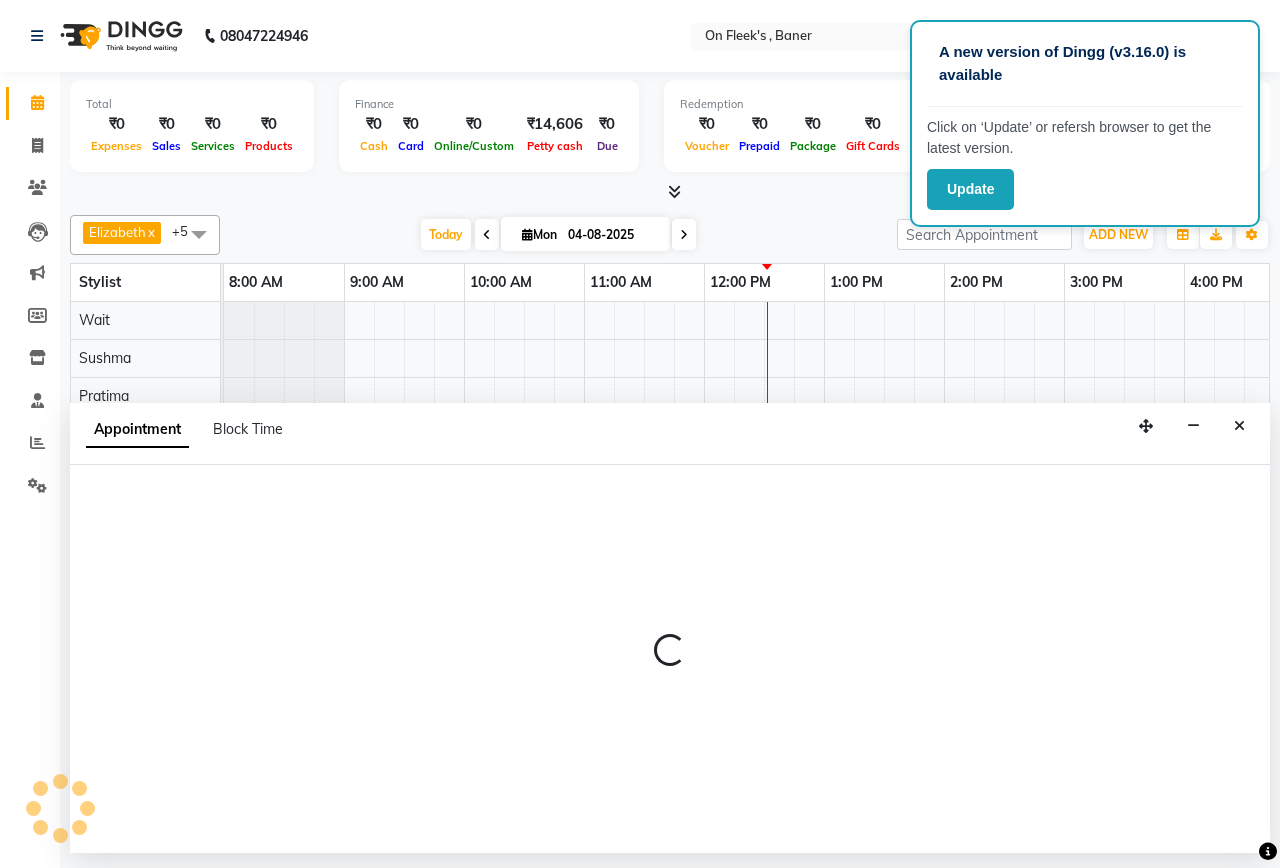 select on "84499" 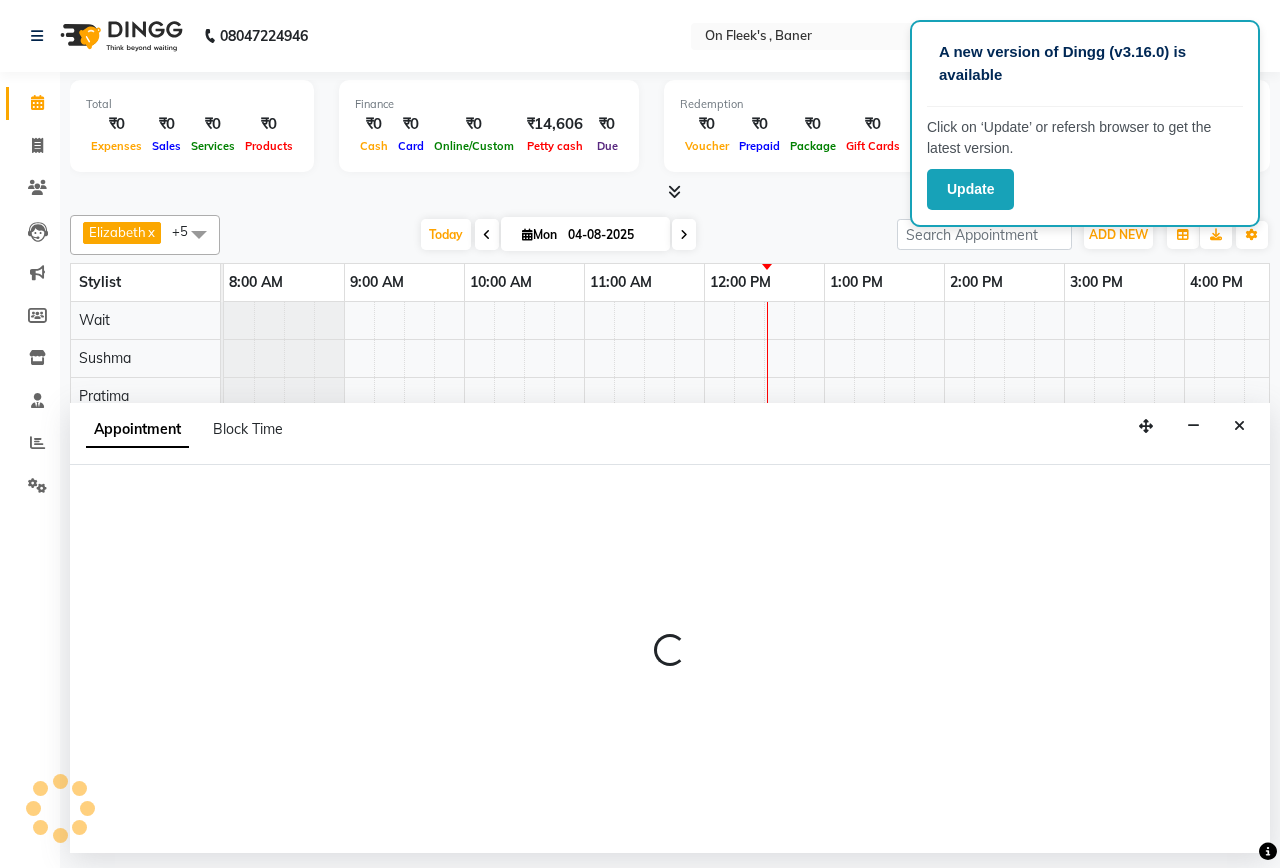 select on "750" 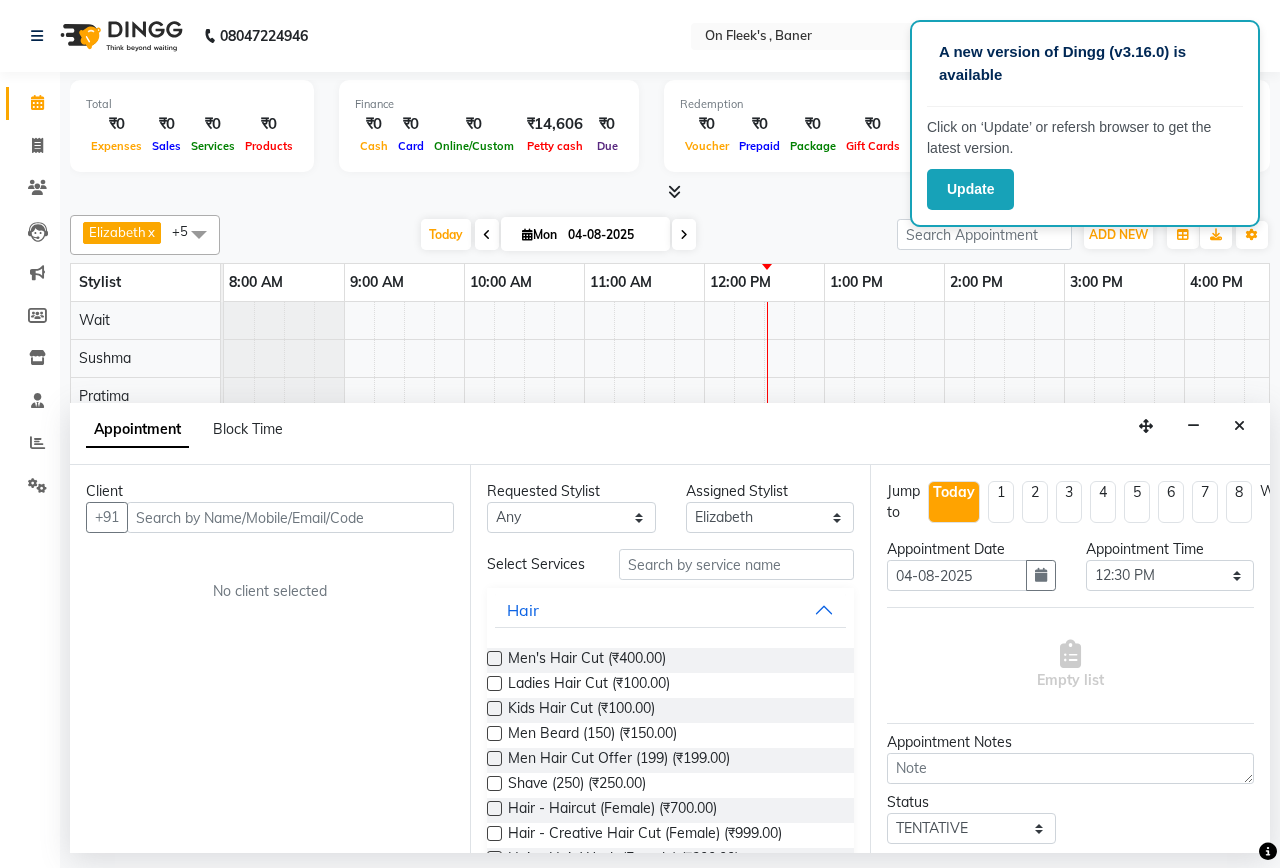 click at bounding box center [290, 517] 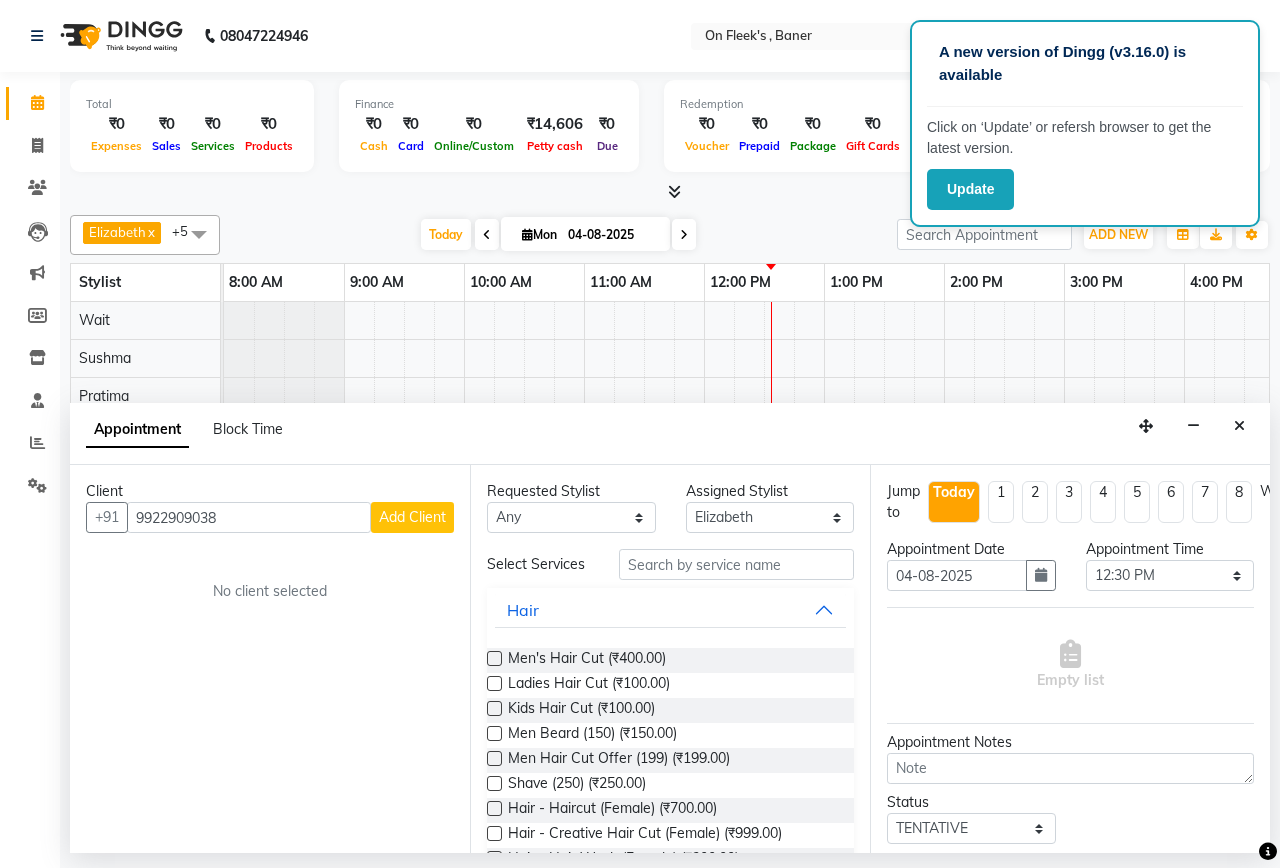 type on "9922909038" 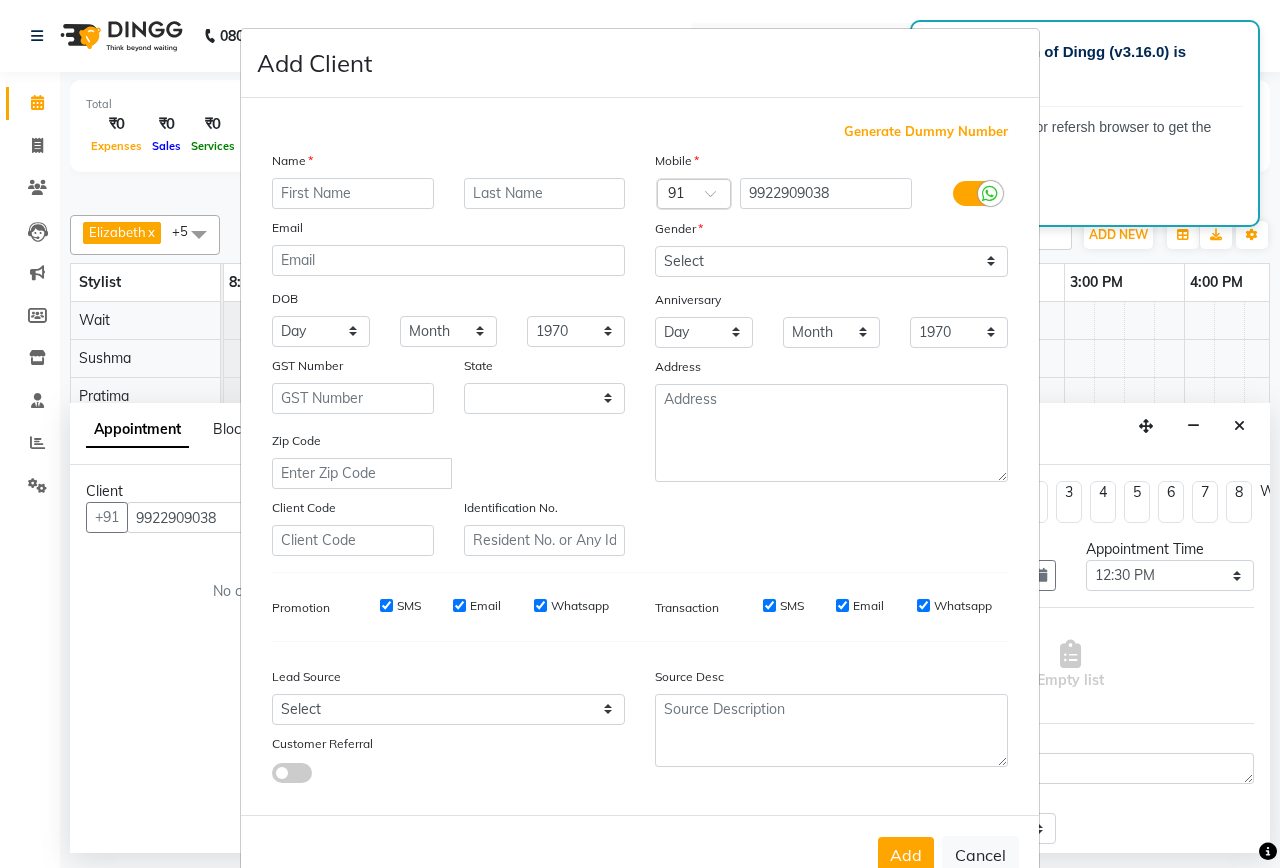 select on "22" 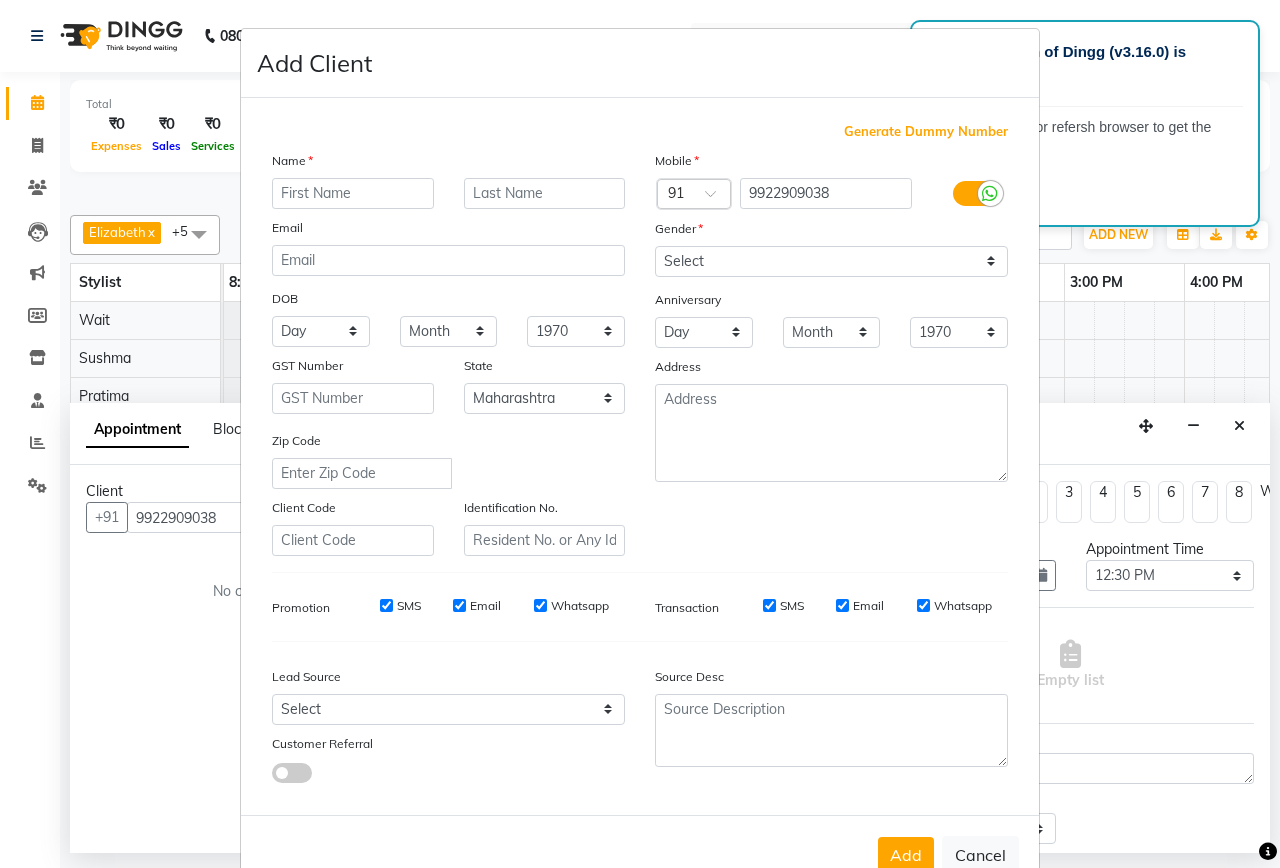 click at bounding box center (353, 193) 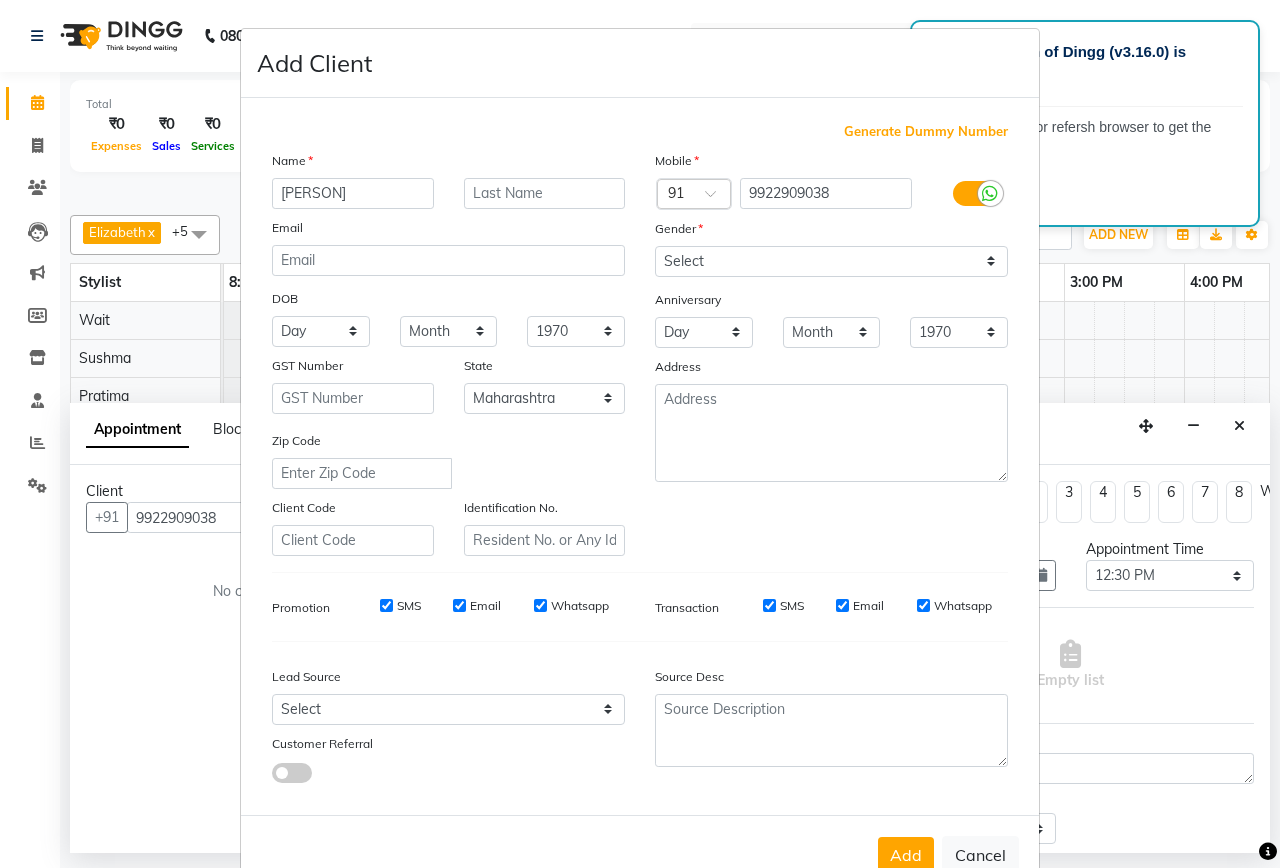type on "[PERSON]" 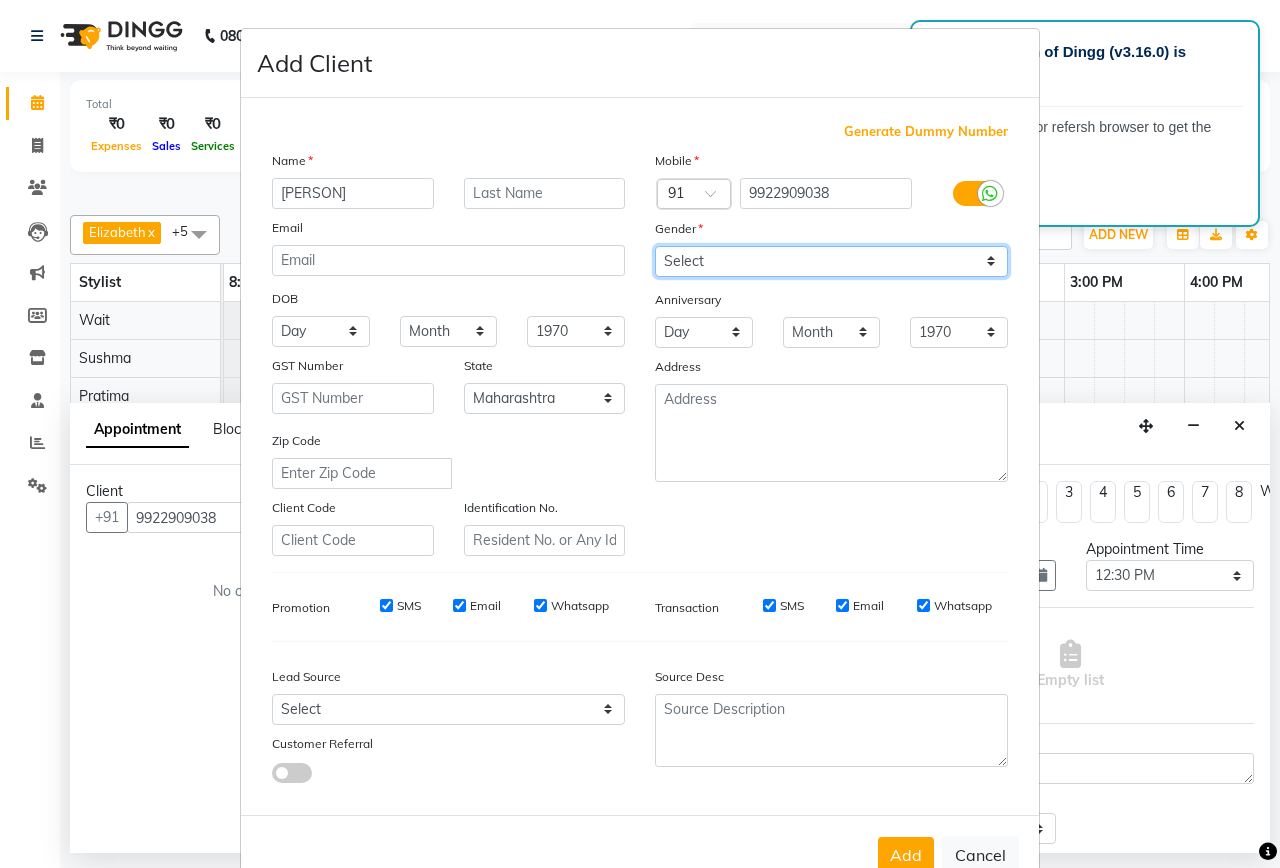 click on "Select Male Female Other Prefer Not To Say" at bounding box center (831, 261) 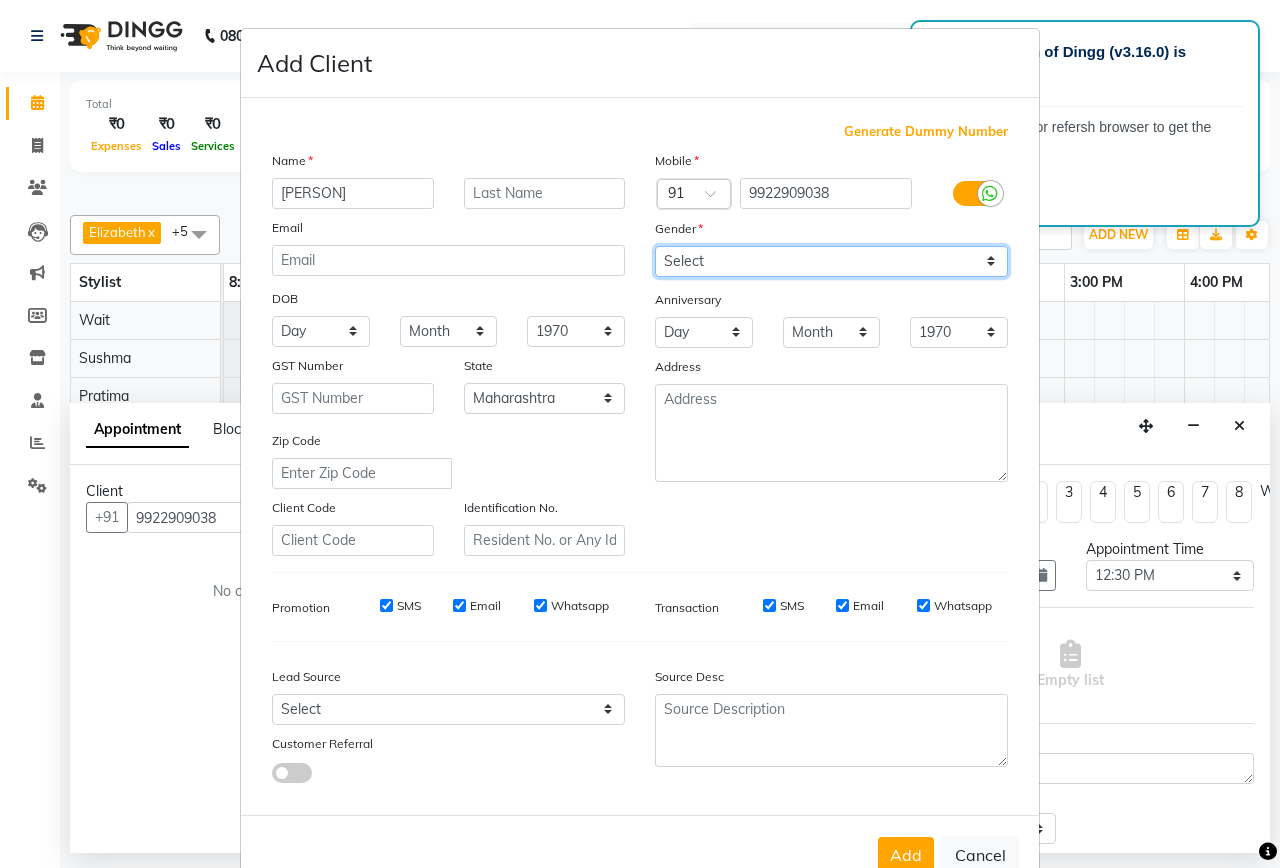 select on "female" 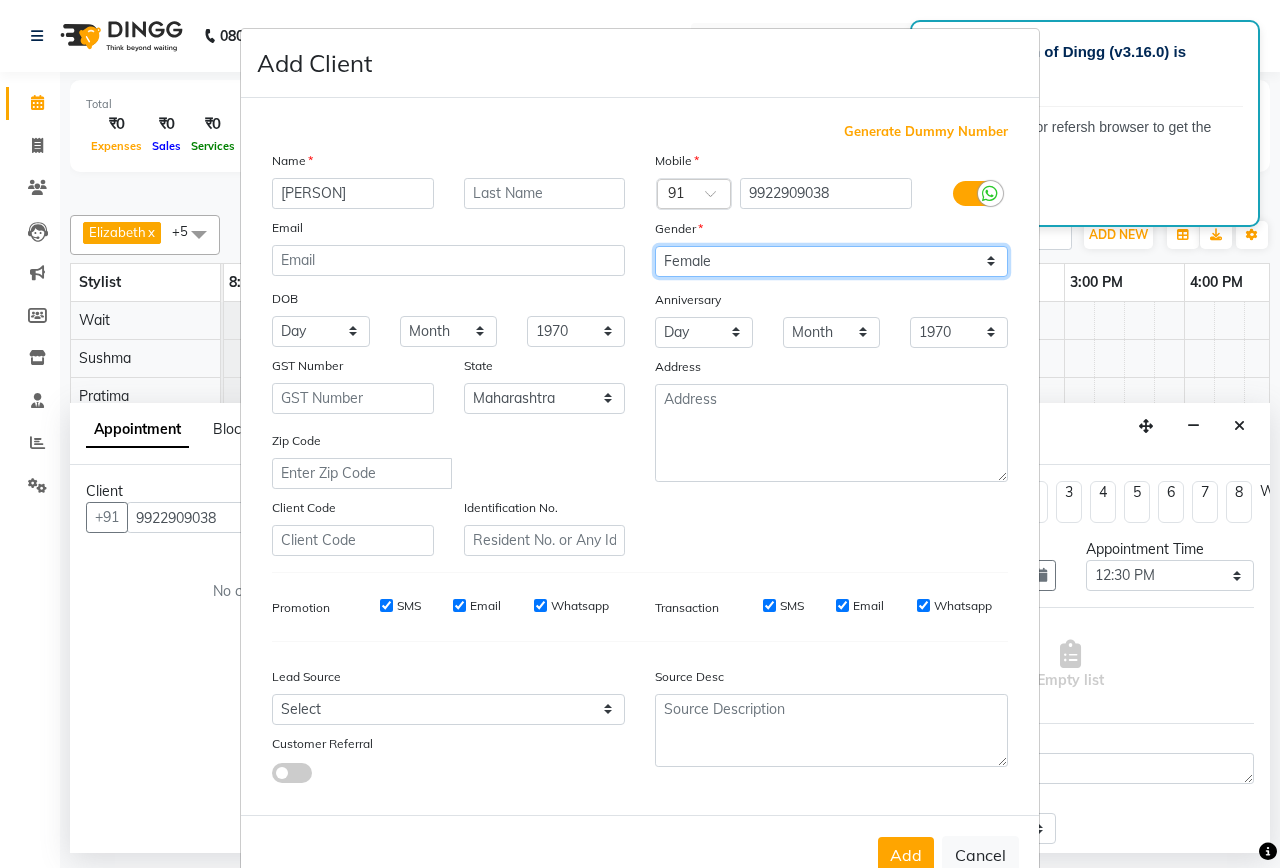 click on "Select Male Female Other Prefer Not To Say" at bounding box center (831, 261) 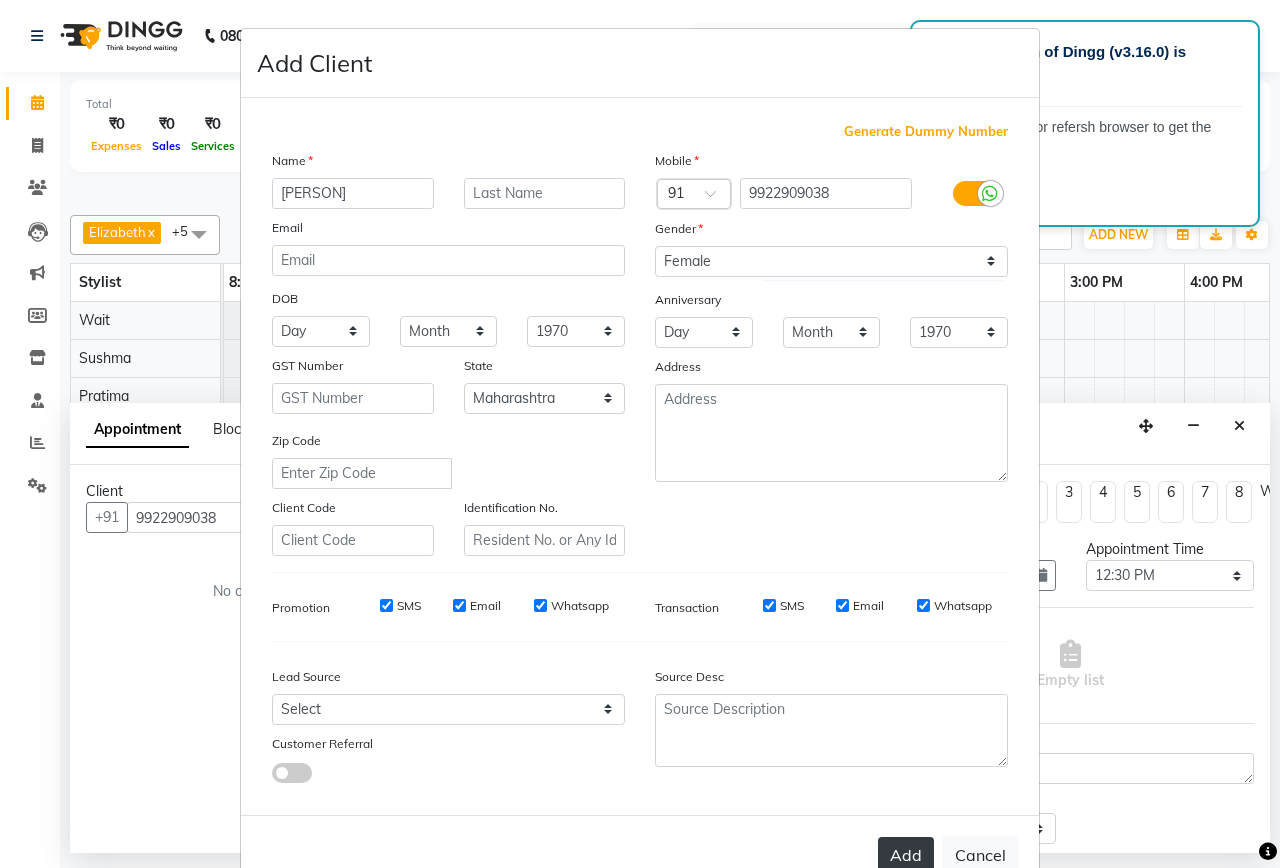 click on "Add" at bounding box center [906, 855] 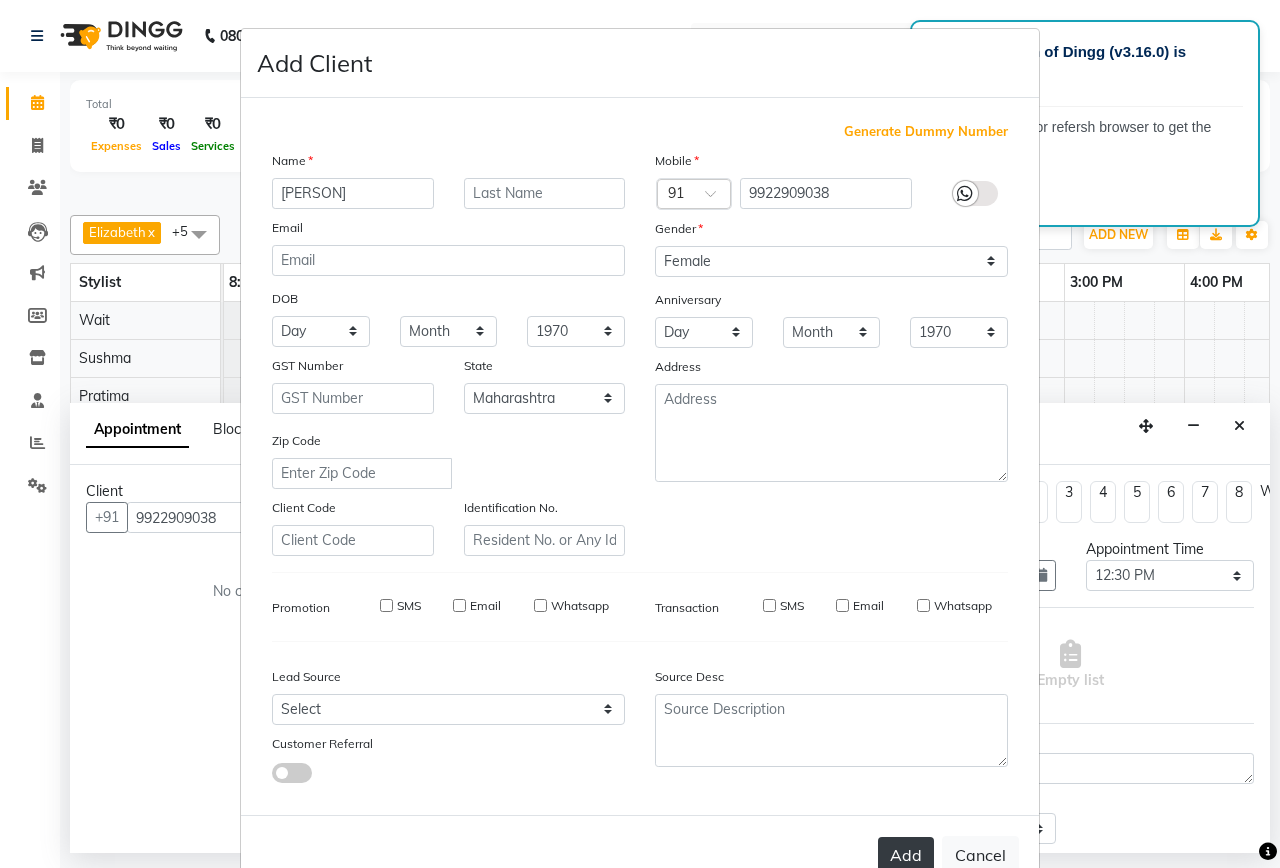 type 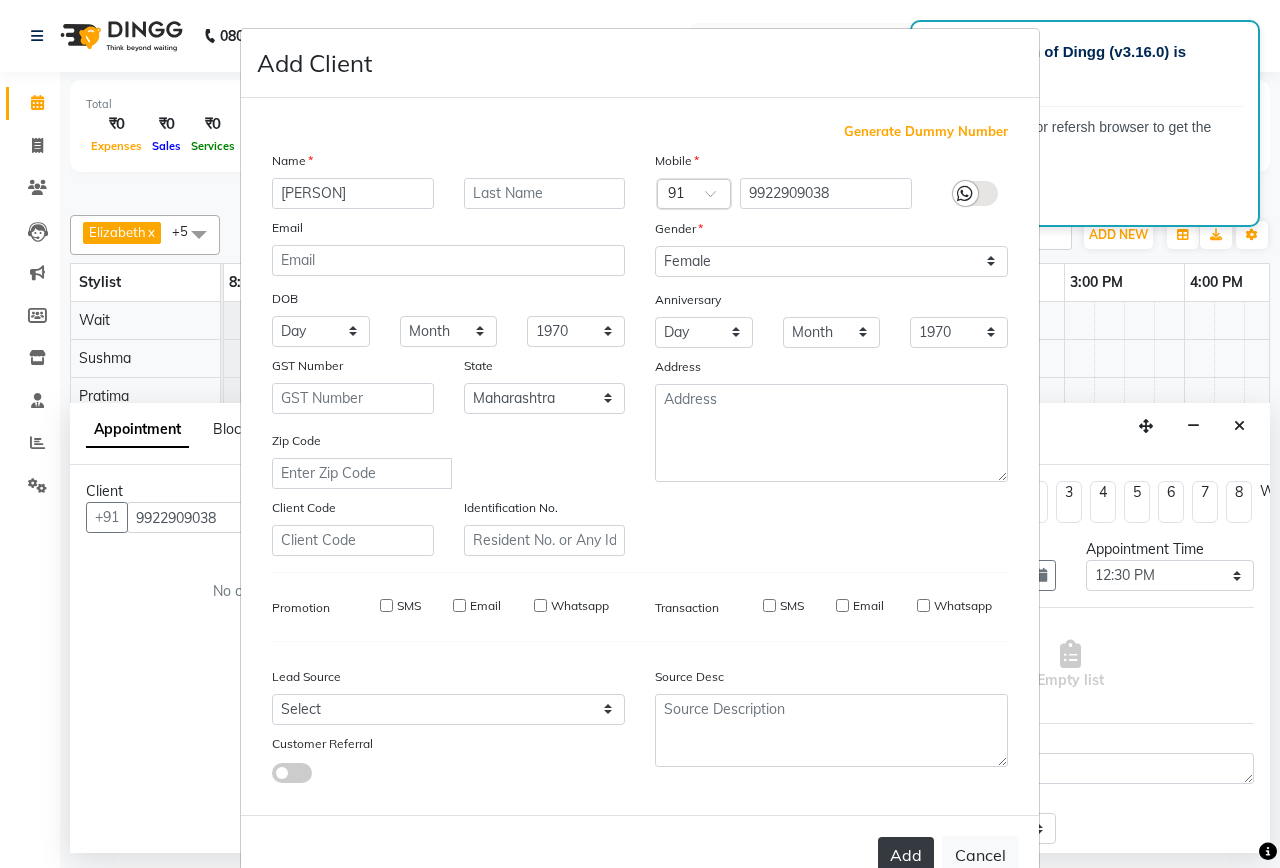 select 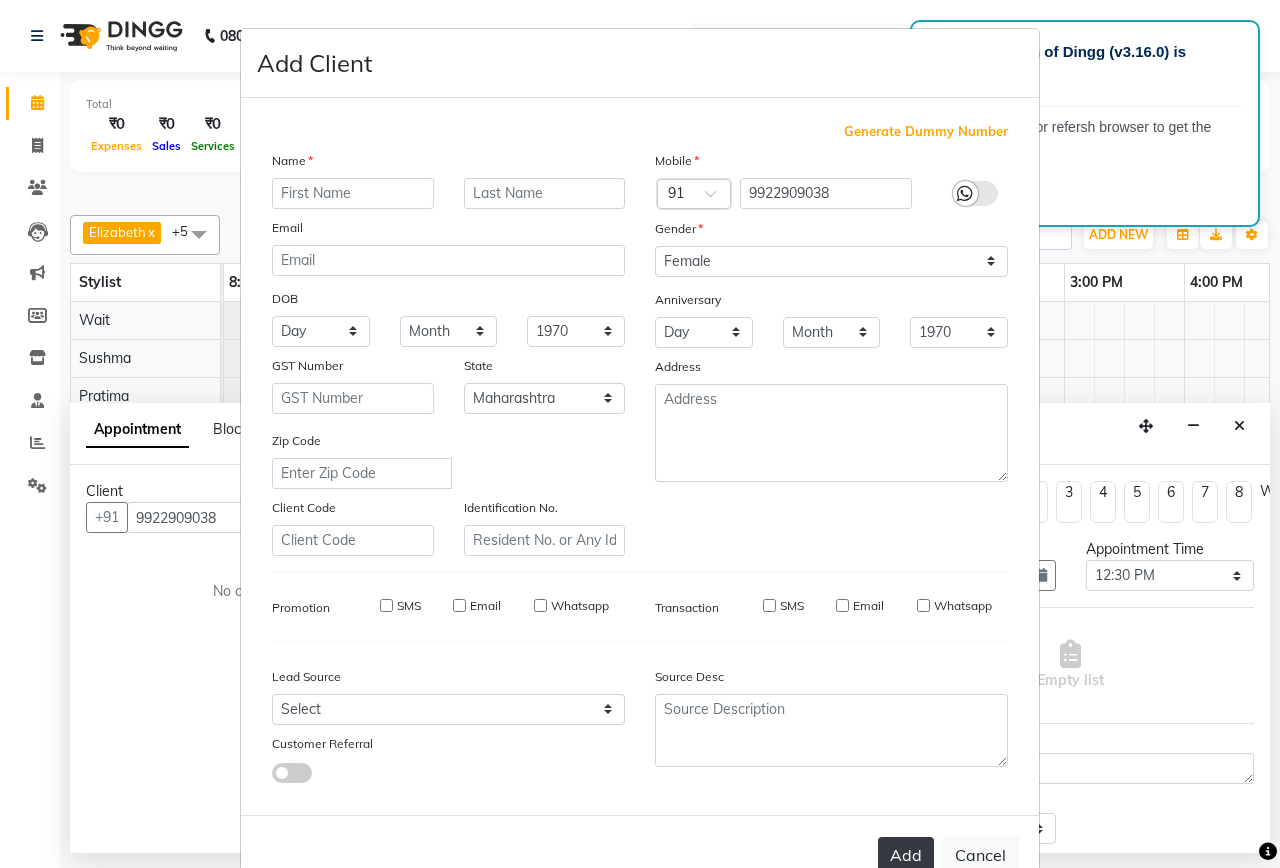 select 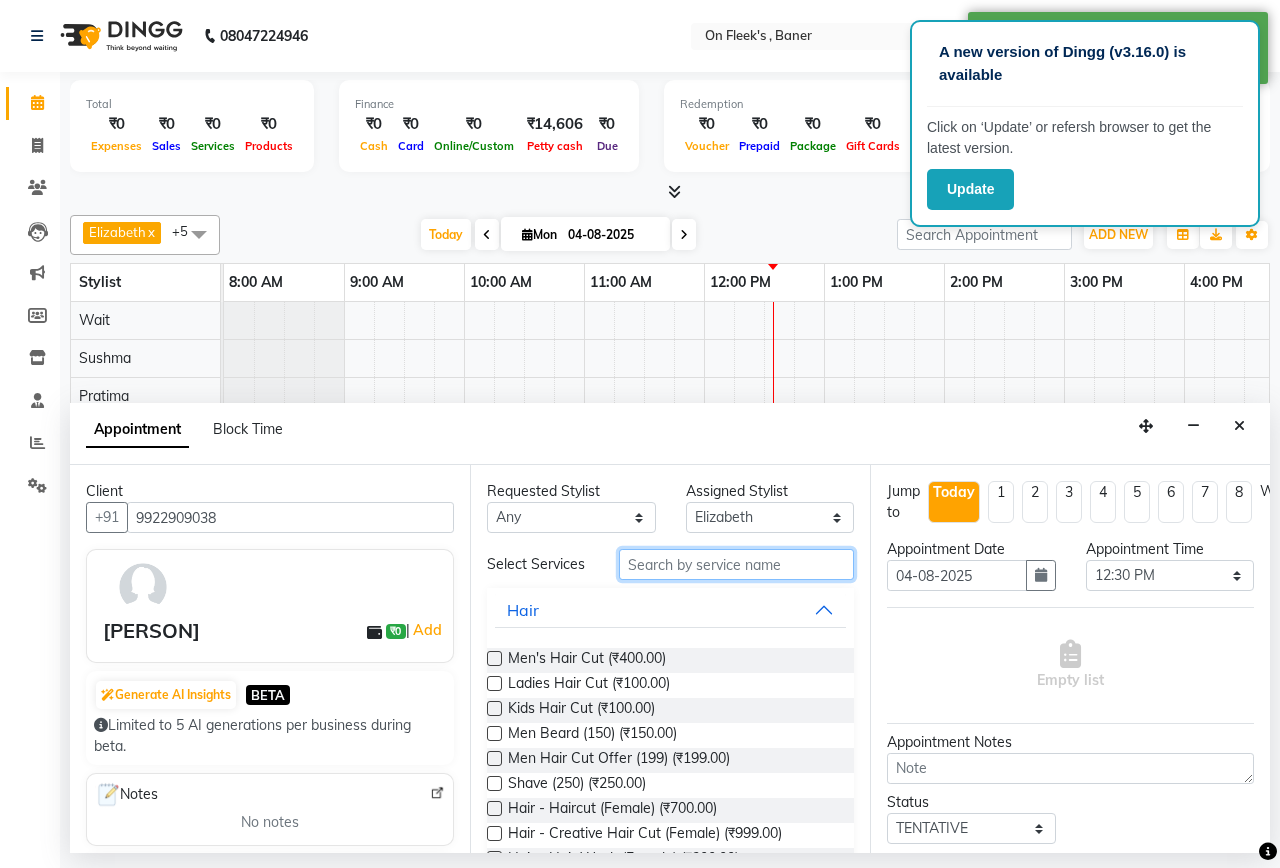 click at bounding box center [736, 564] 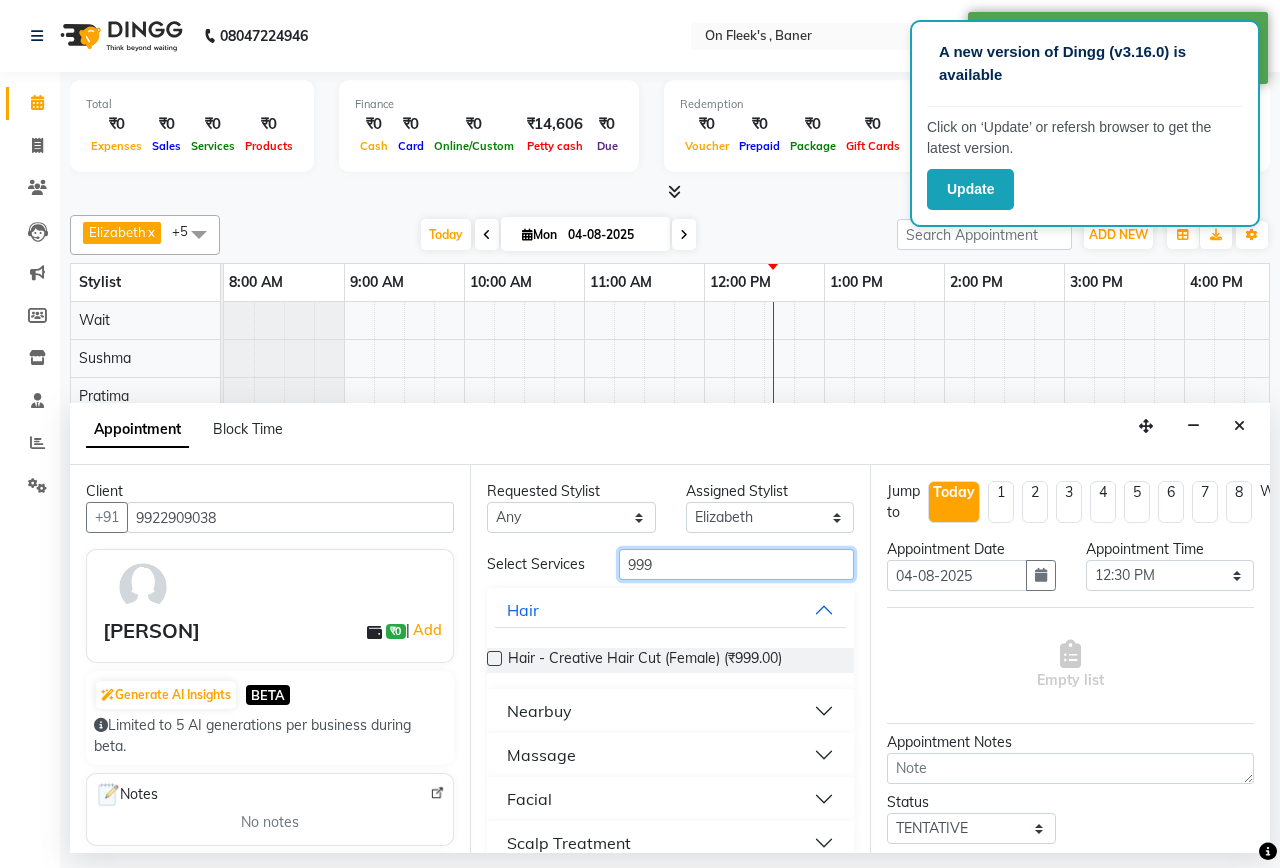 type on "999" 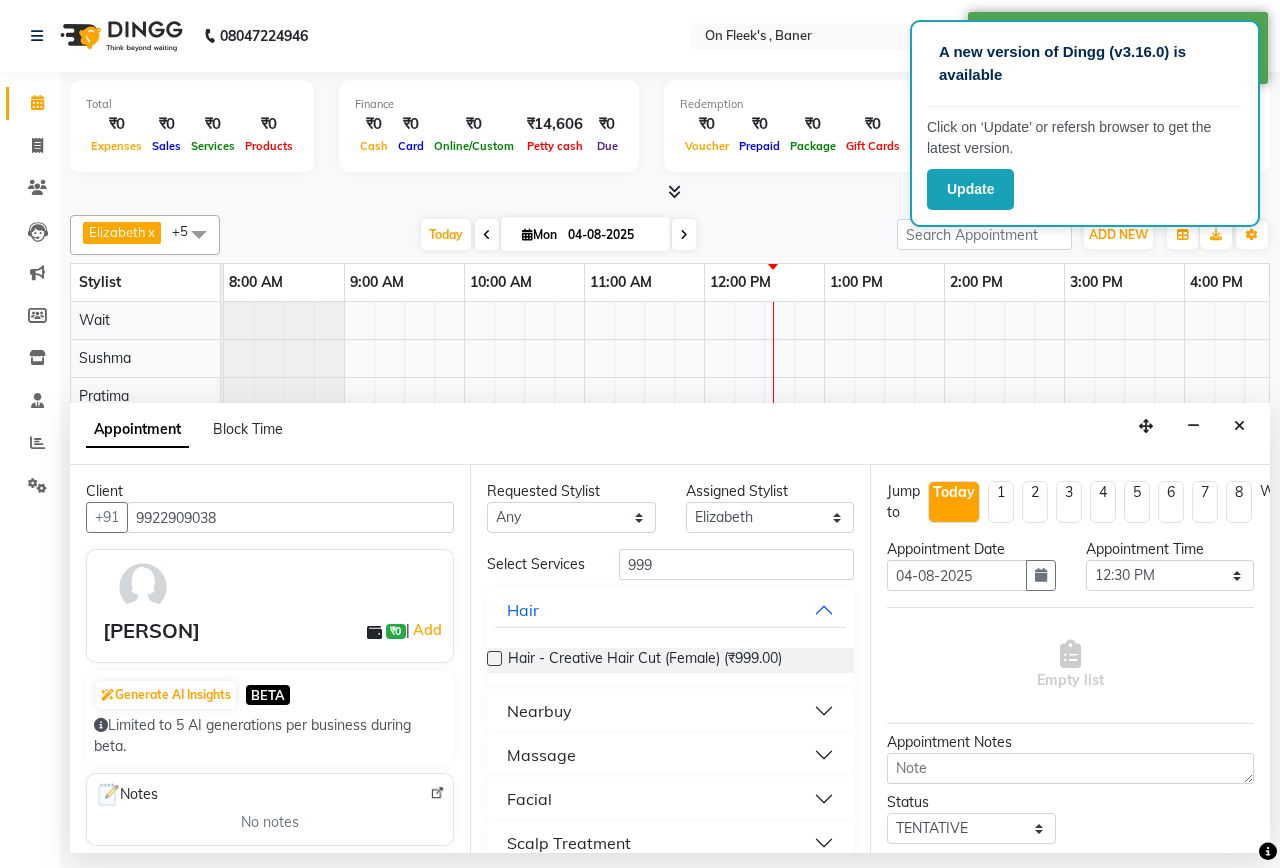 click on "Nearbuy" at bounding box center (670, 711) 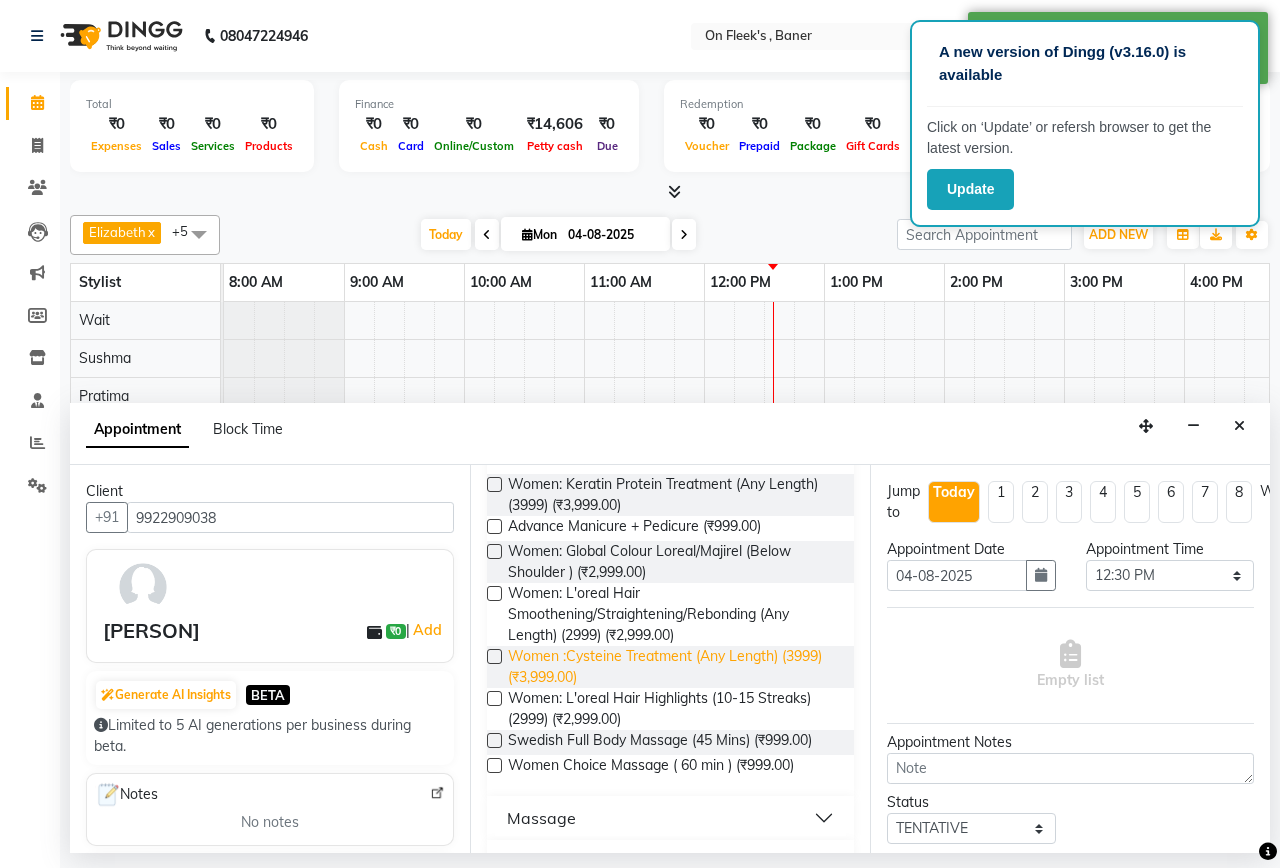 scroll, scrollTop: 300, scrollLeft: 0, axis: vertical 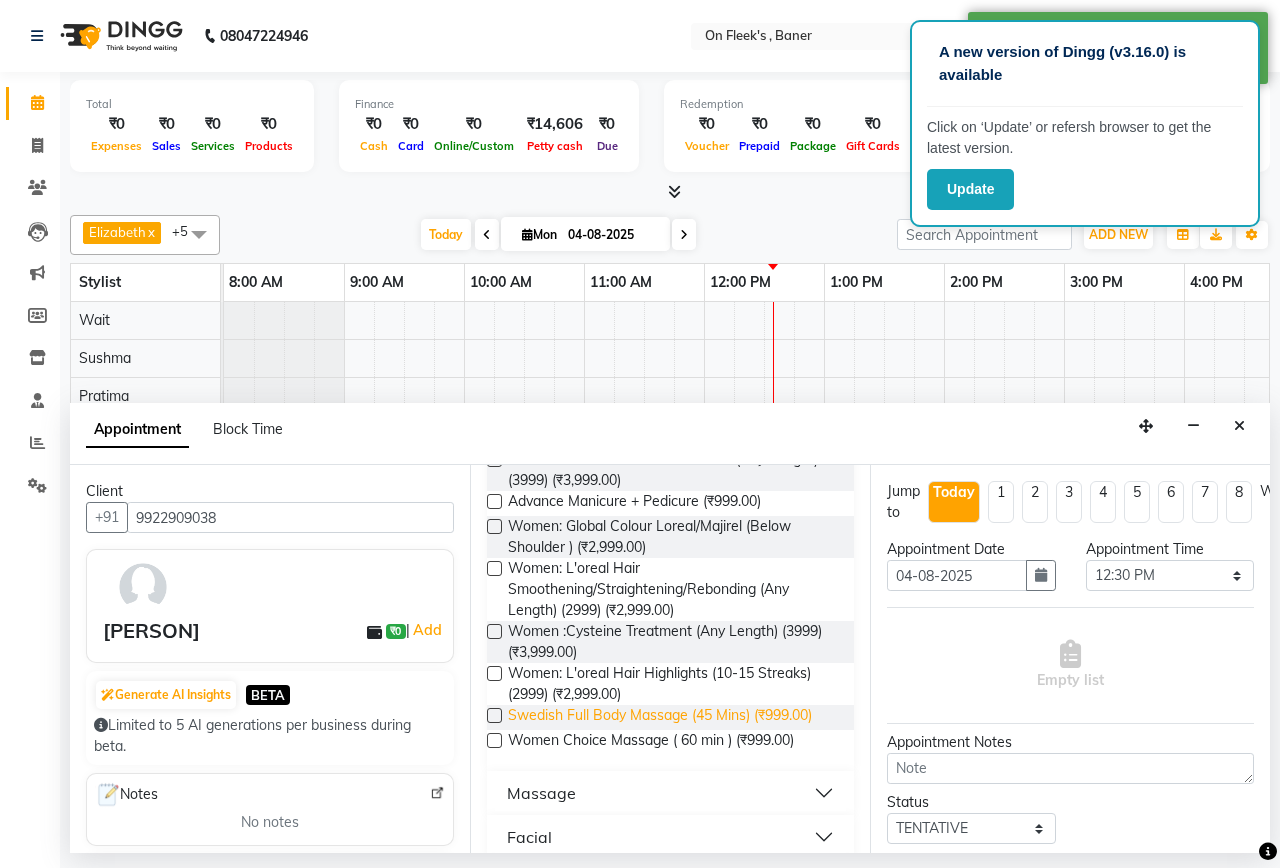 click on "Swedish Full Body Massage (45 Mins)  (₹999.00)" at bounding box center (660, 717) 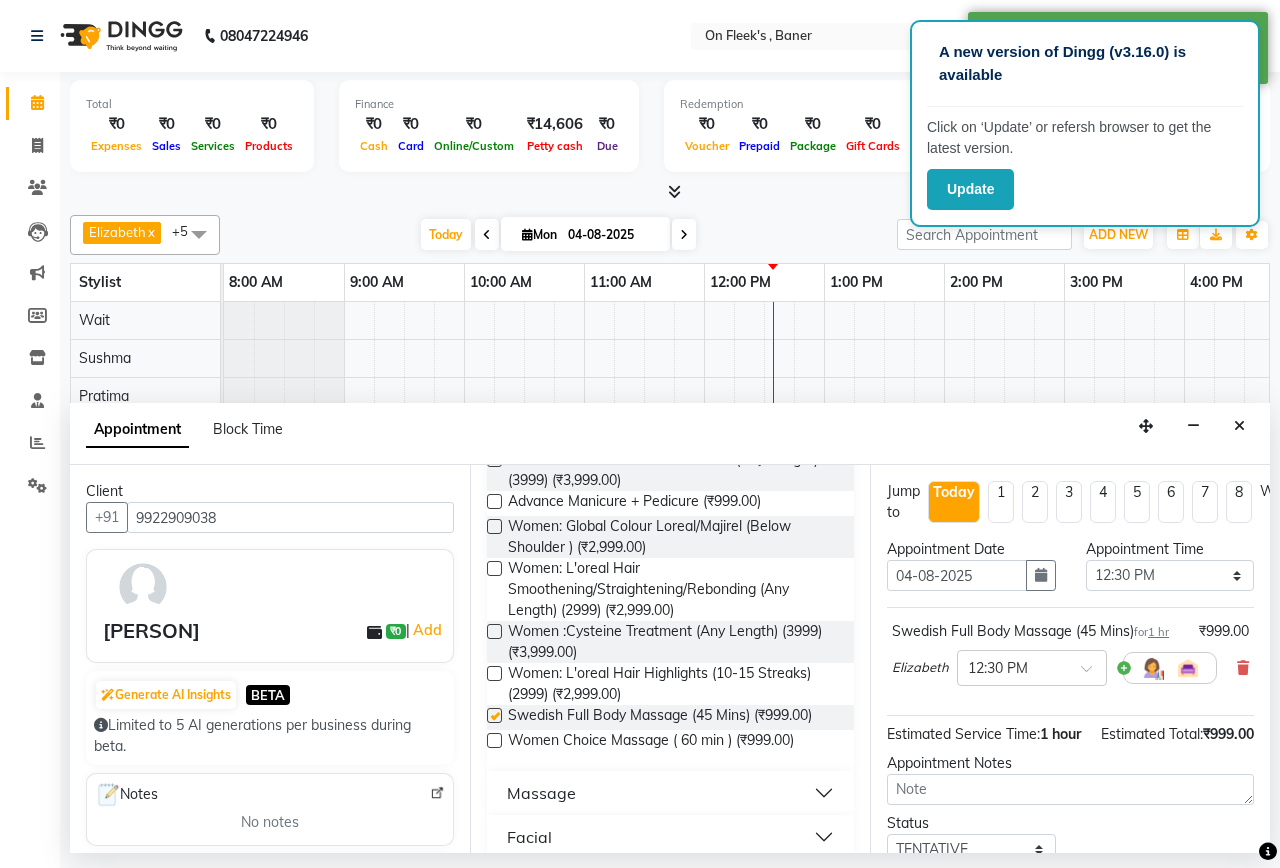 checkbox on "false" 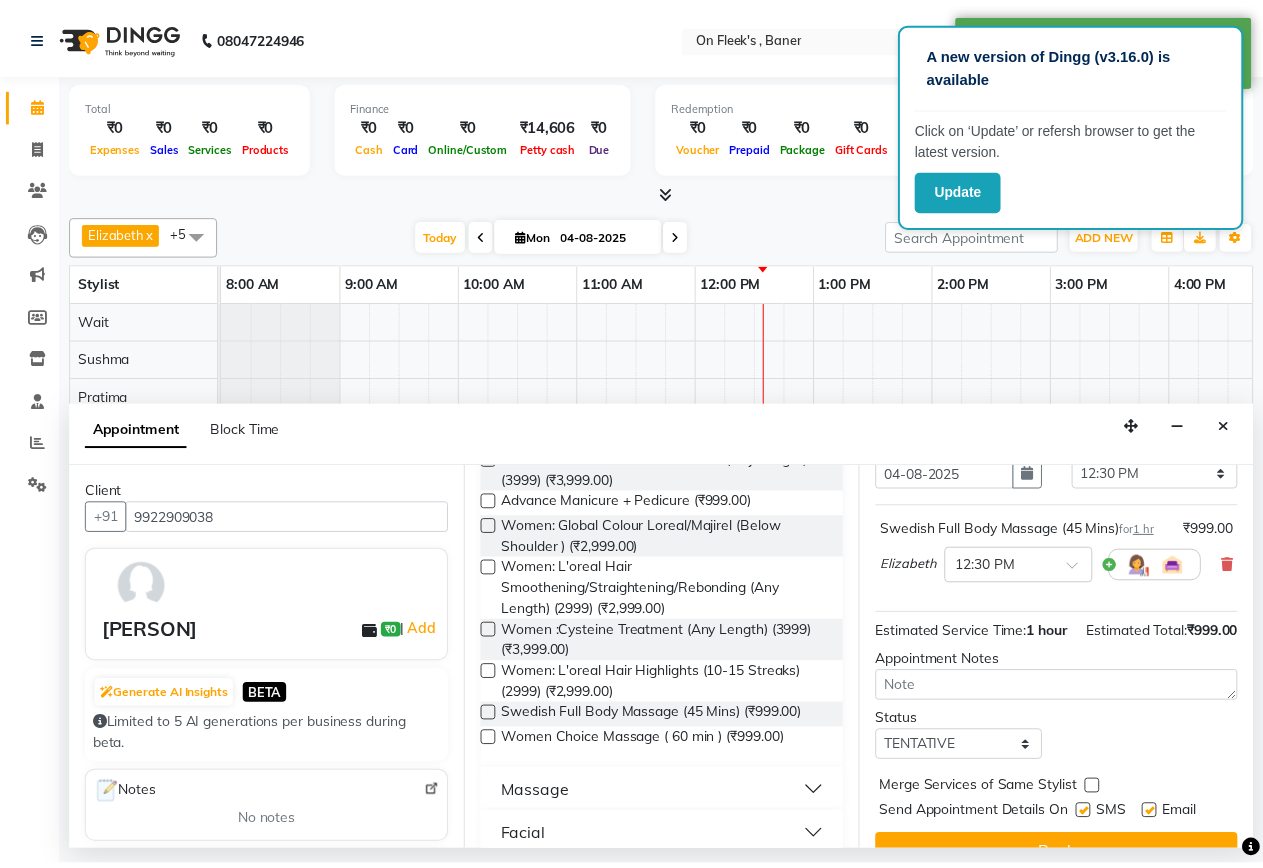 scroll, scrollTop: 197, scrollLeft: 0, axis: vertical 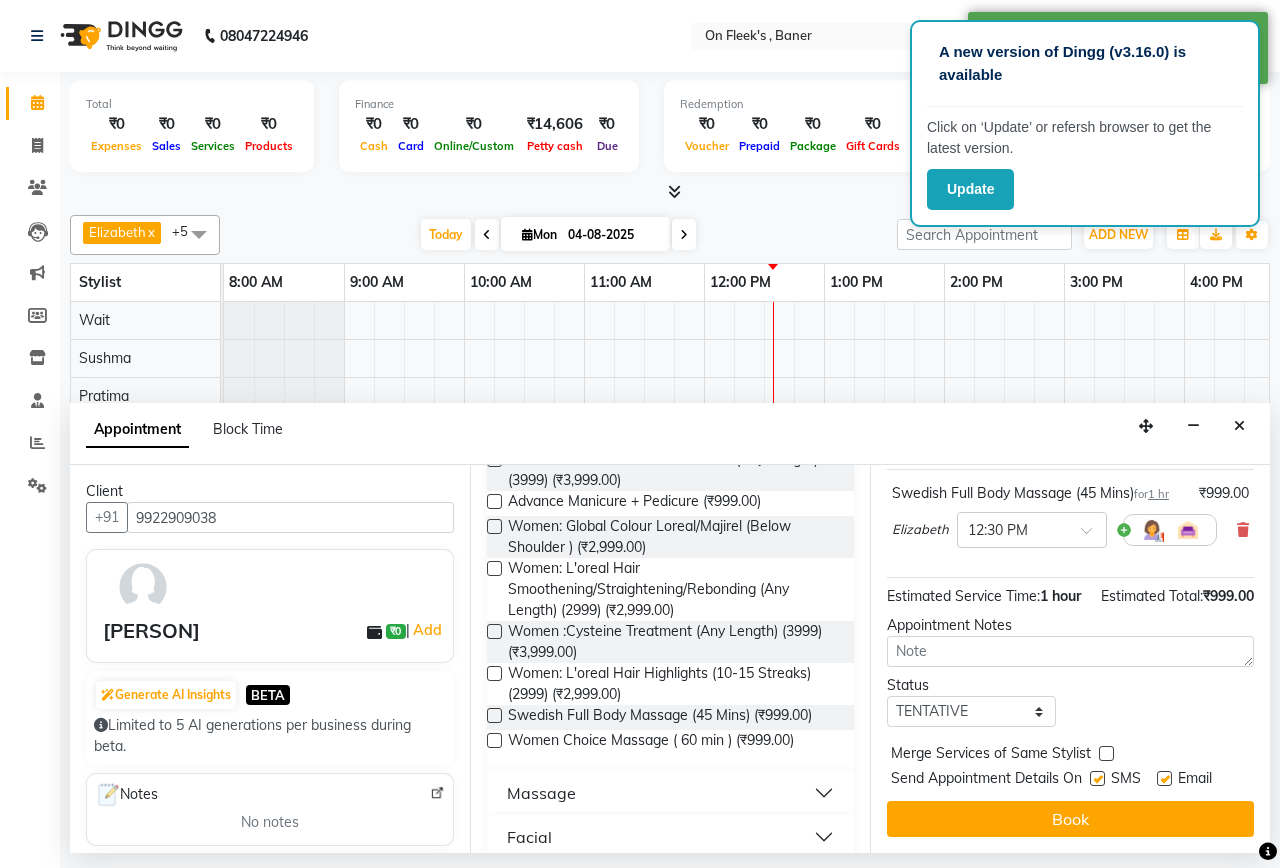 click at bounding box center [1097, 778] 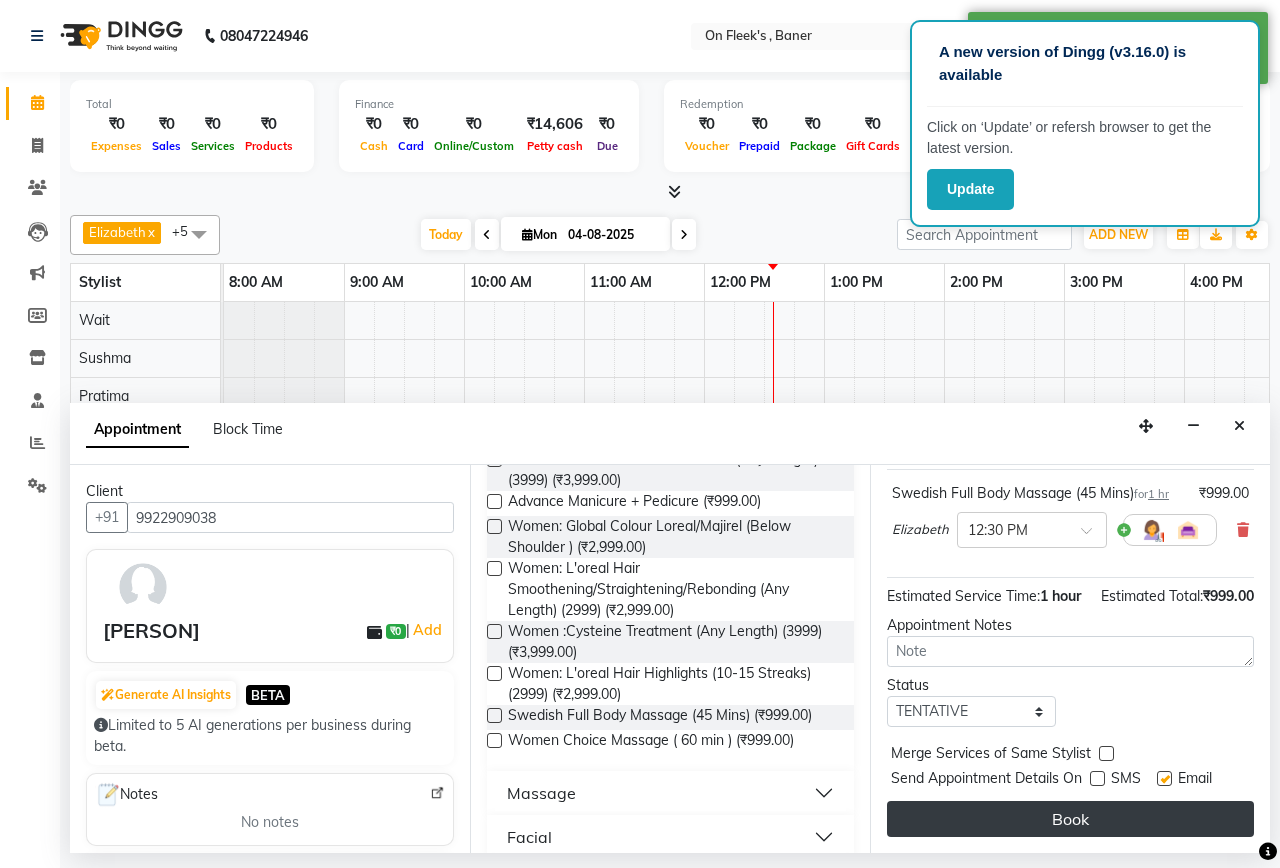 click on "Book" at bounding box center (1070, 819) 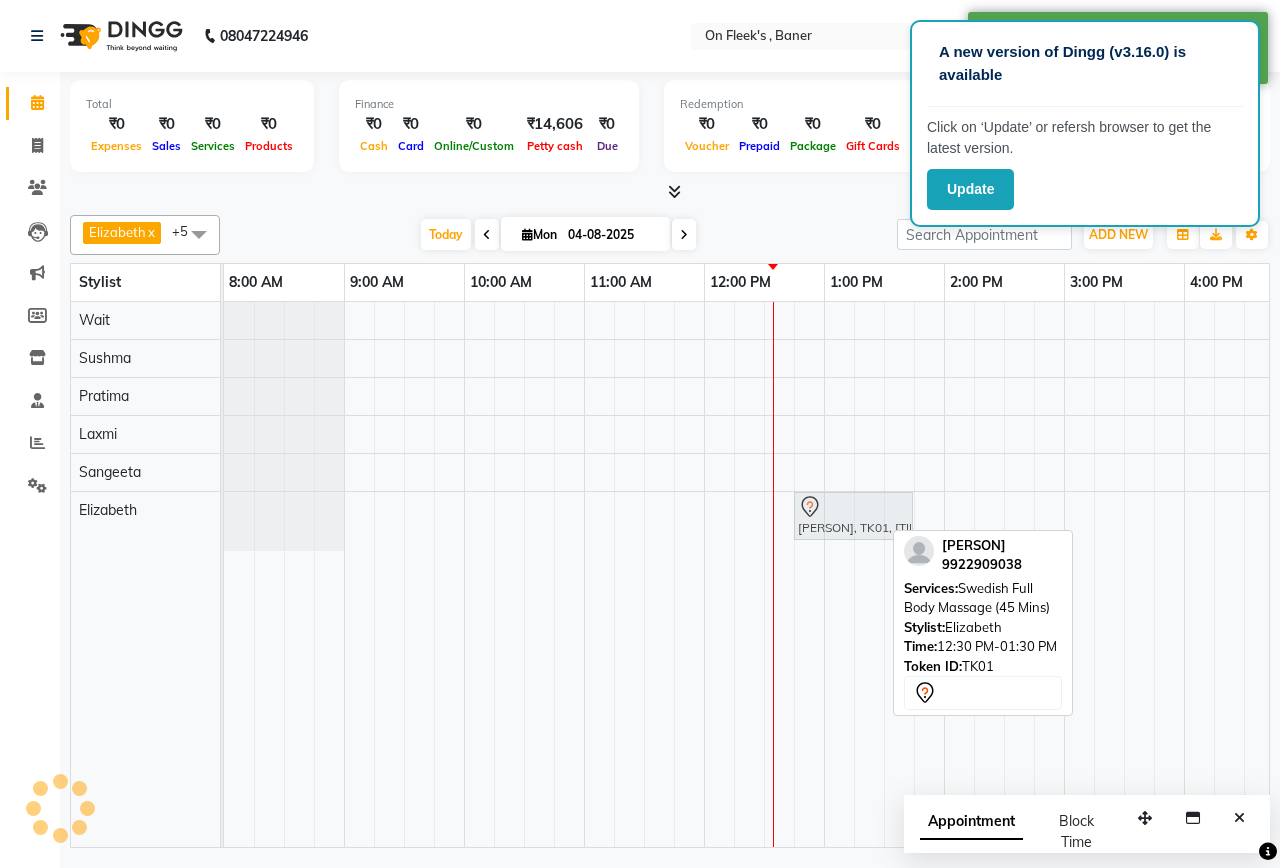 drag, startPoint x: 826, startPoint y: 499, endPoint x: 844, endPoint y: 502, distance: 18.248287 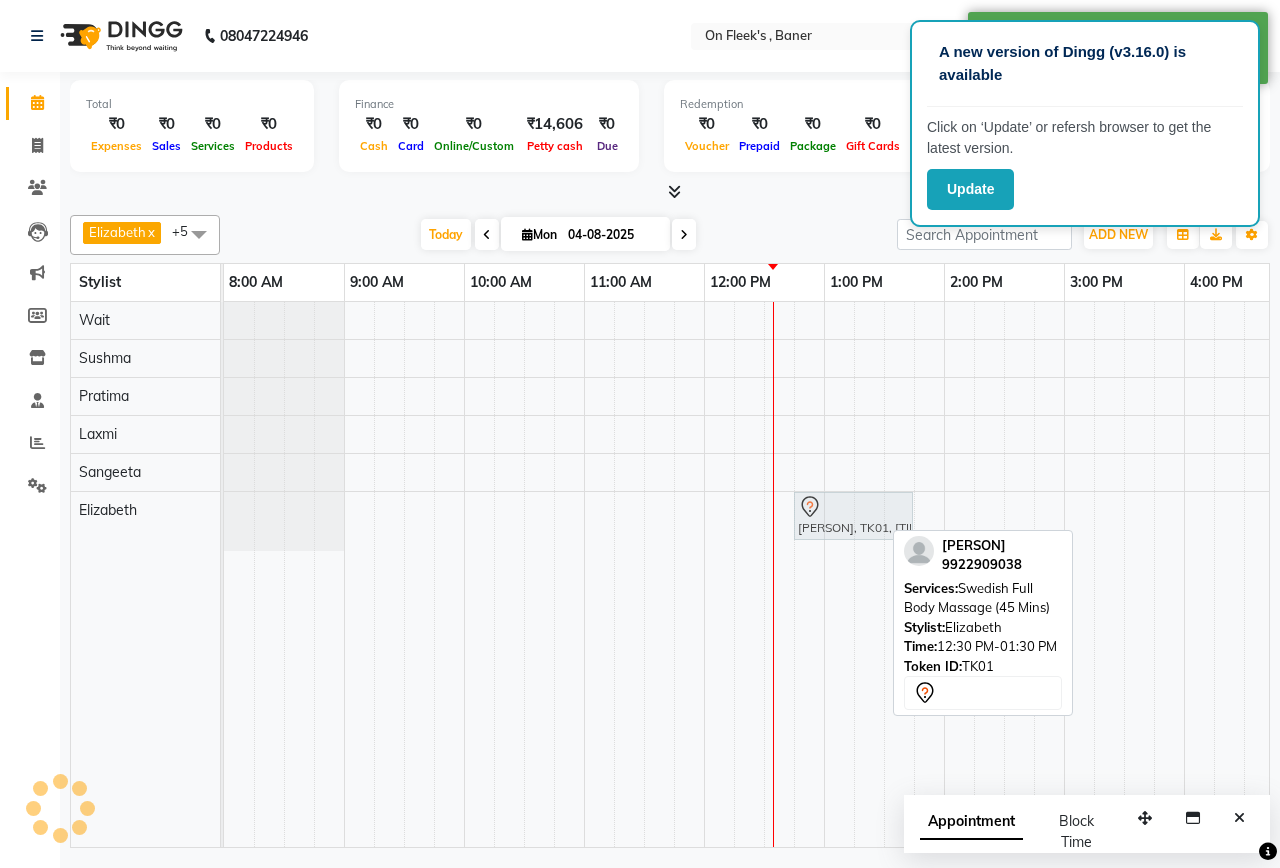 click on "[PERSON], TK01, [TIME]-[TIME], [SERVICE] ([DURATION])              [PERSON], TK01, [TIME]-[TIME], [SERVICE] ([DURATION])" at bounding box center [224, 521] 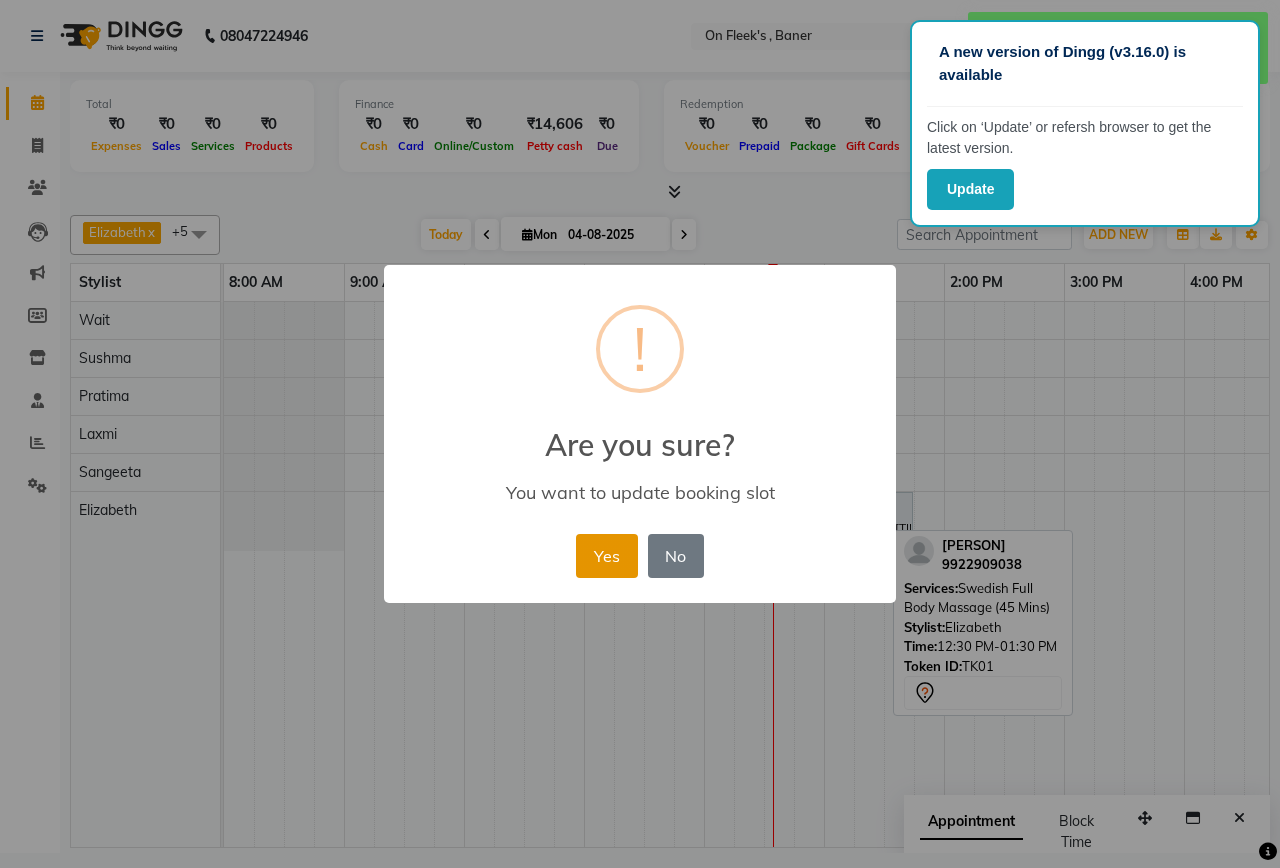 click on "Yes" at bounding box center [606, 556] 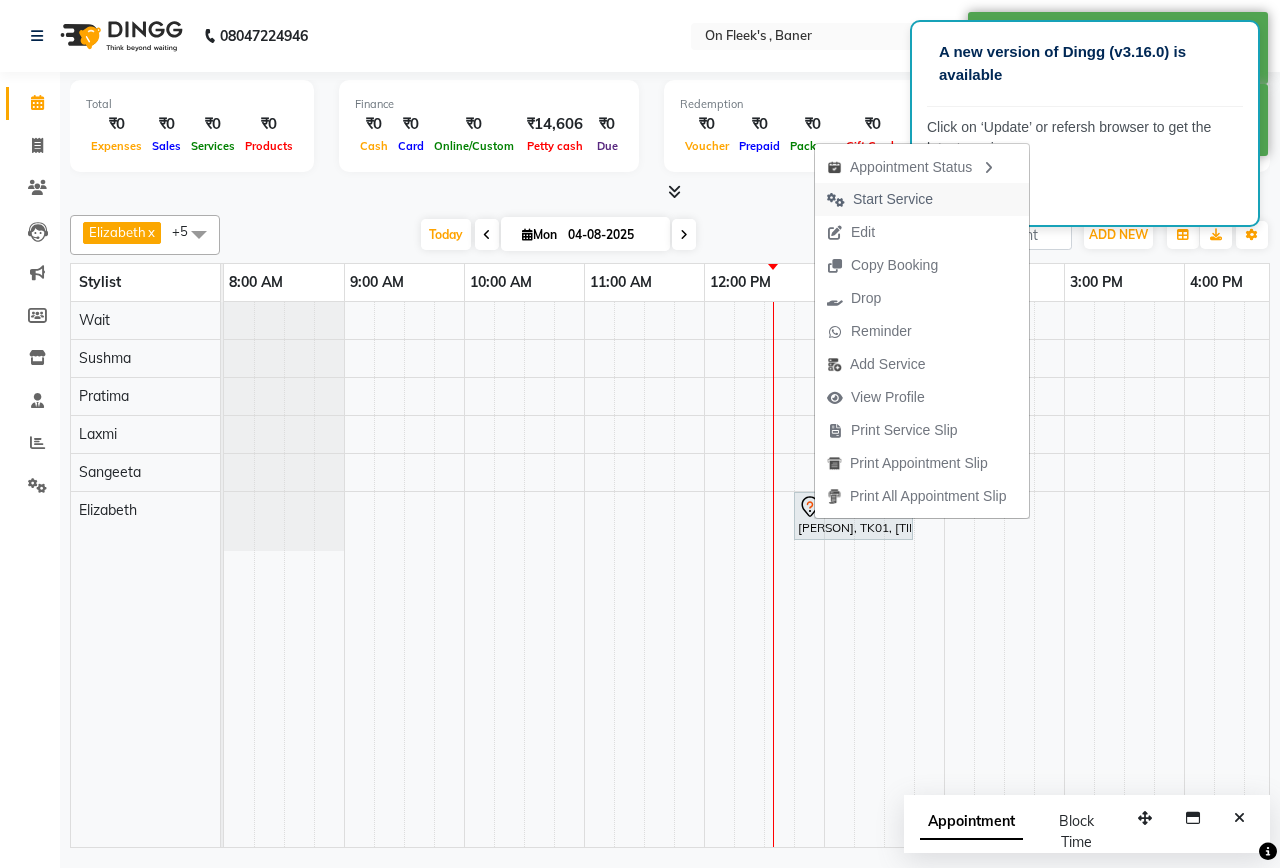 click on "Start Service" at bounding box center (893, 199) 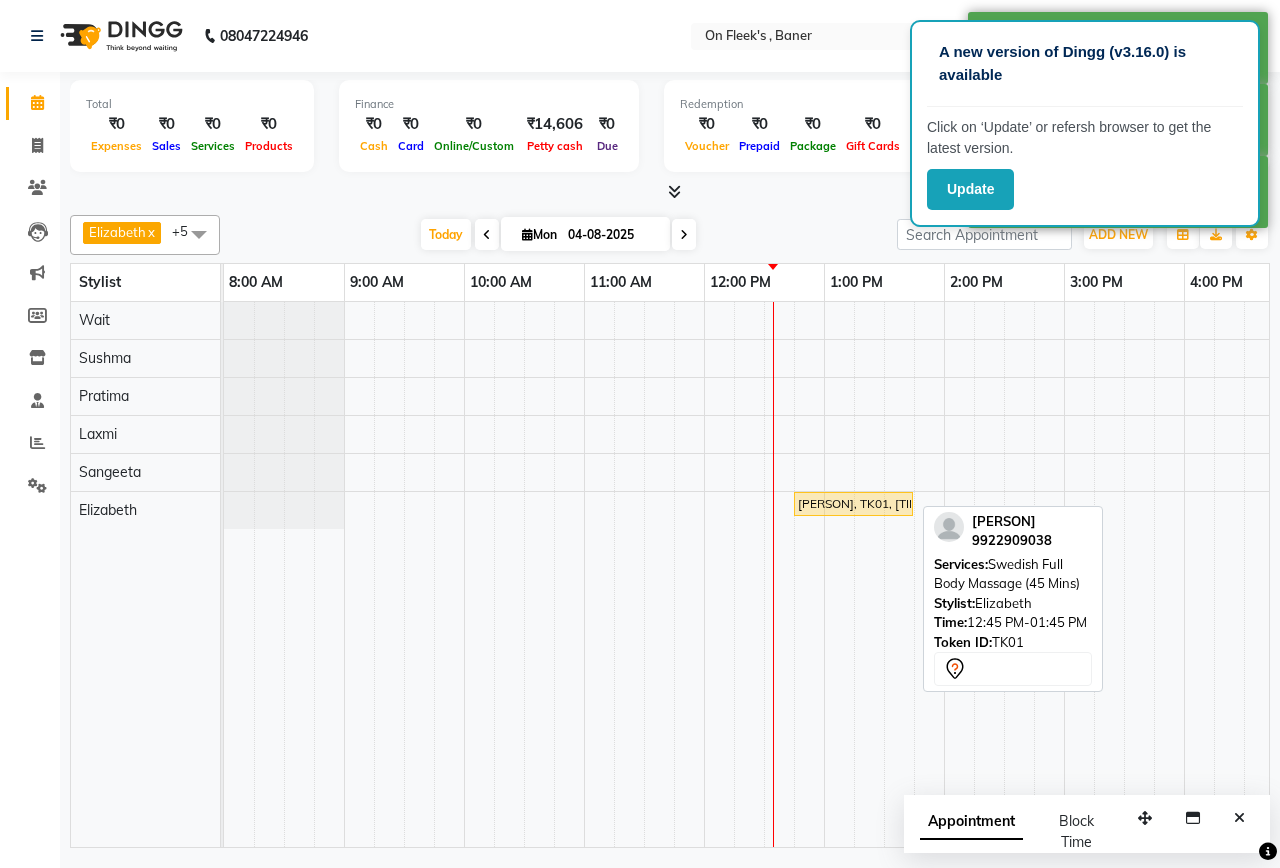 click on "[PERSON], TK01, [TIME]-[TIME], [SERVICE] ([DURATION])" at bounding box center (853, 504) 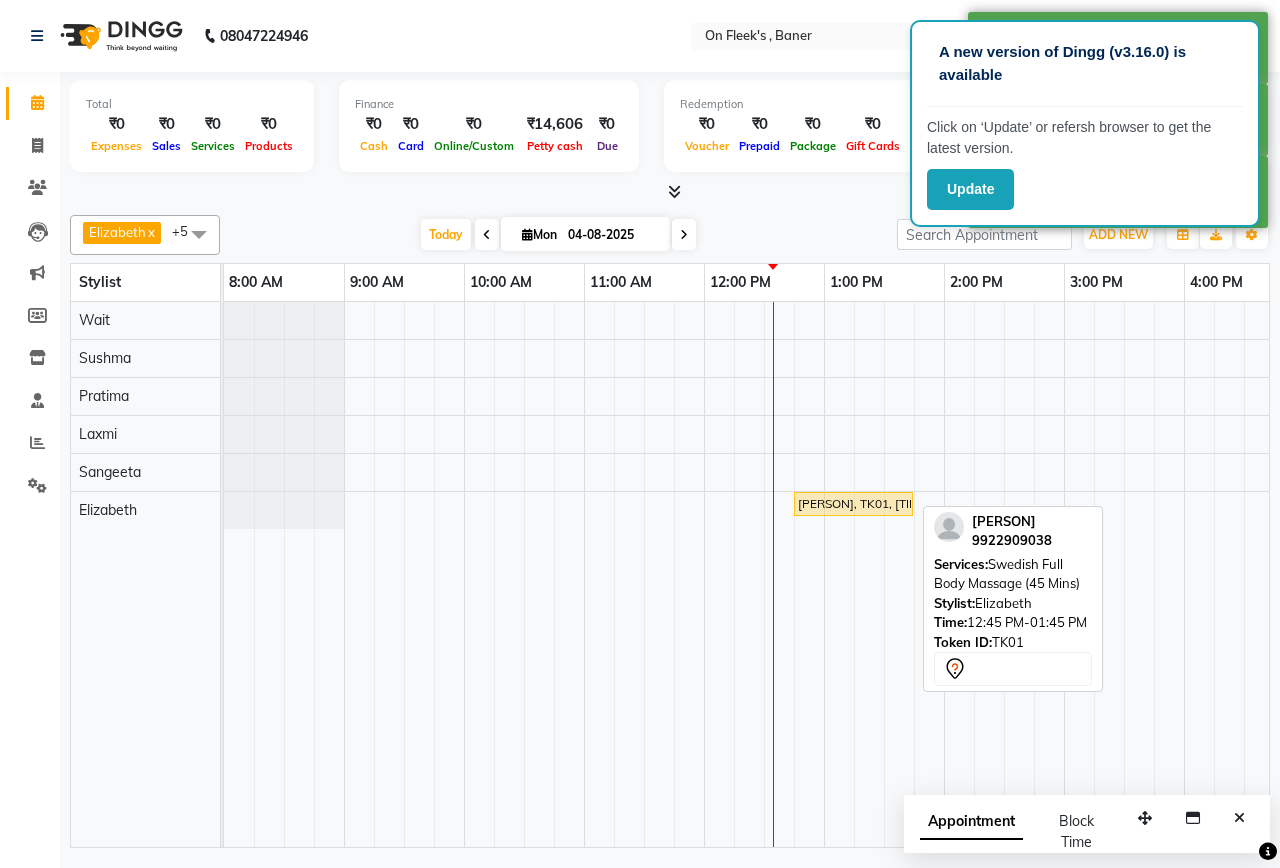 click on "[PERSON], TK01, [TIME]-[TIME], [SERVICE] ([DURATION])" at bounding box center [853, 504] 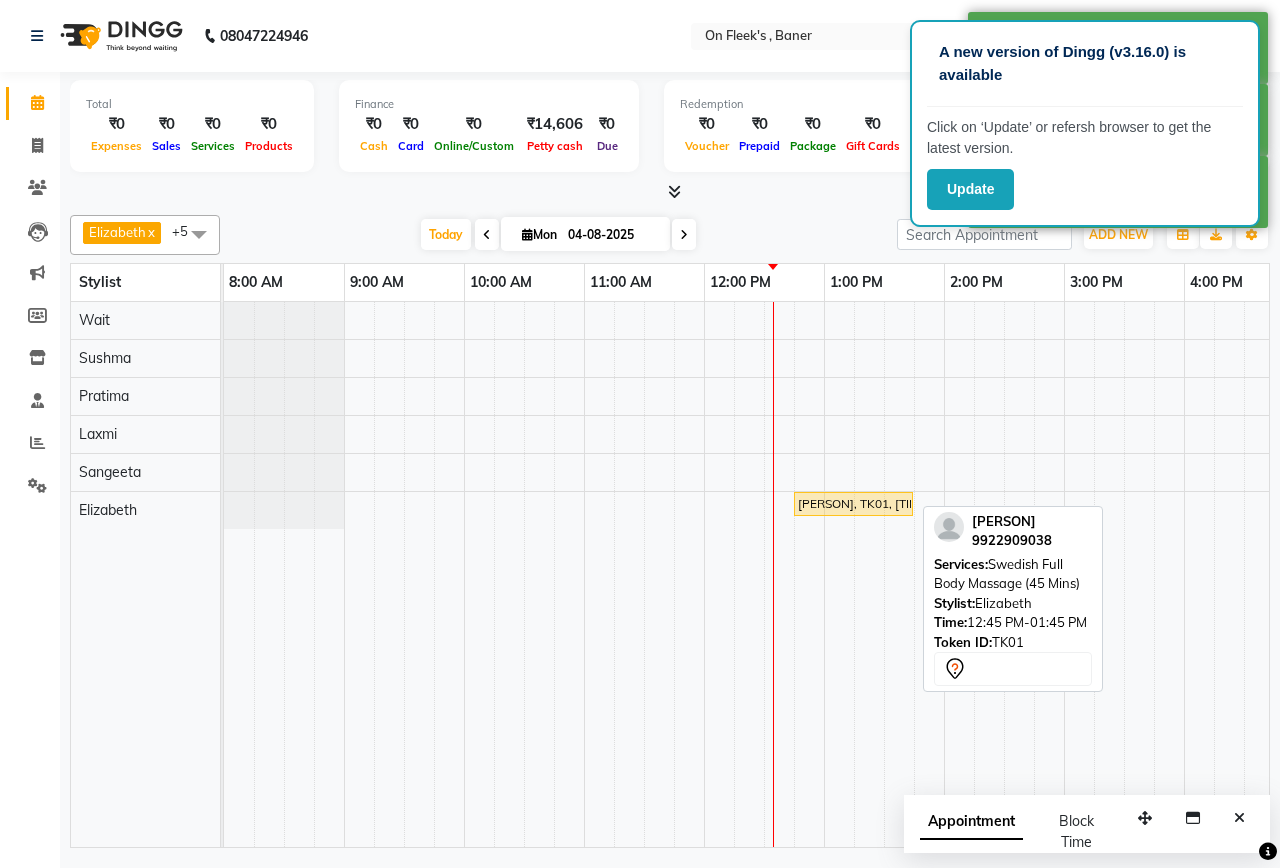 select on "1" 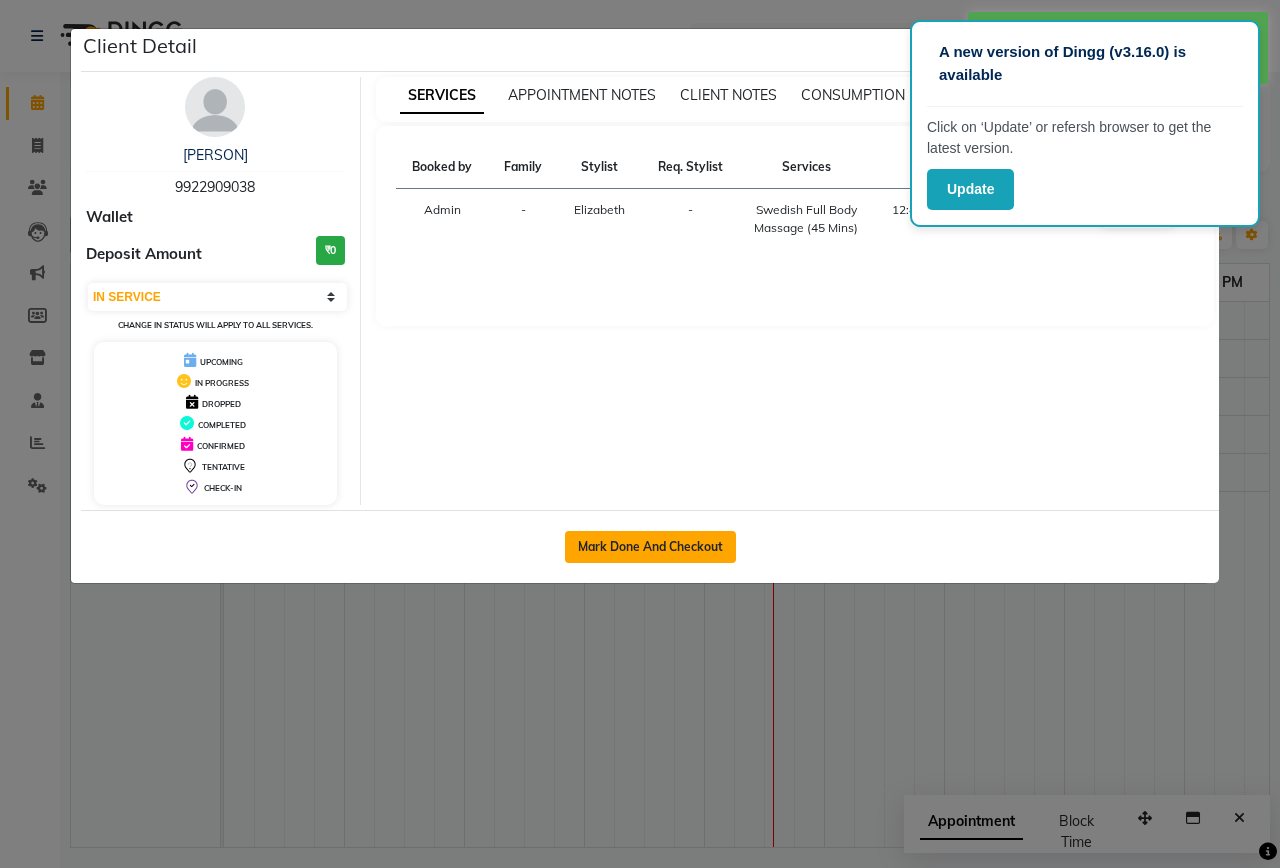 click on "Mark Done And Checkout" 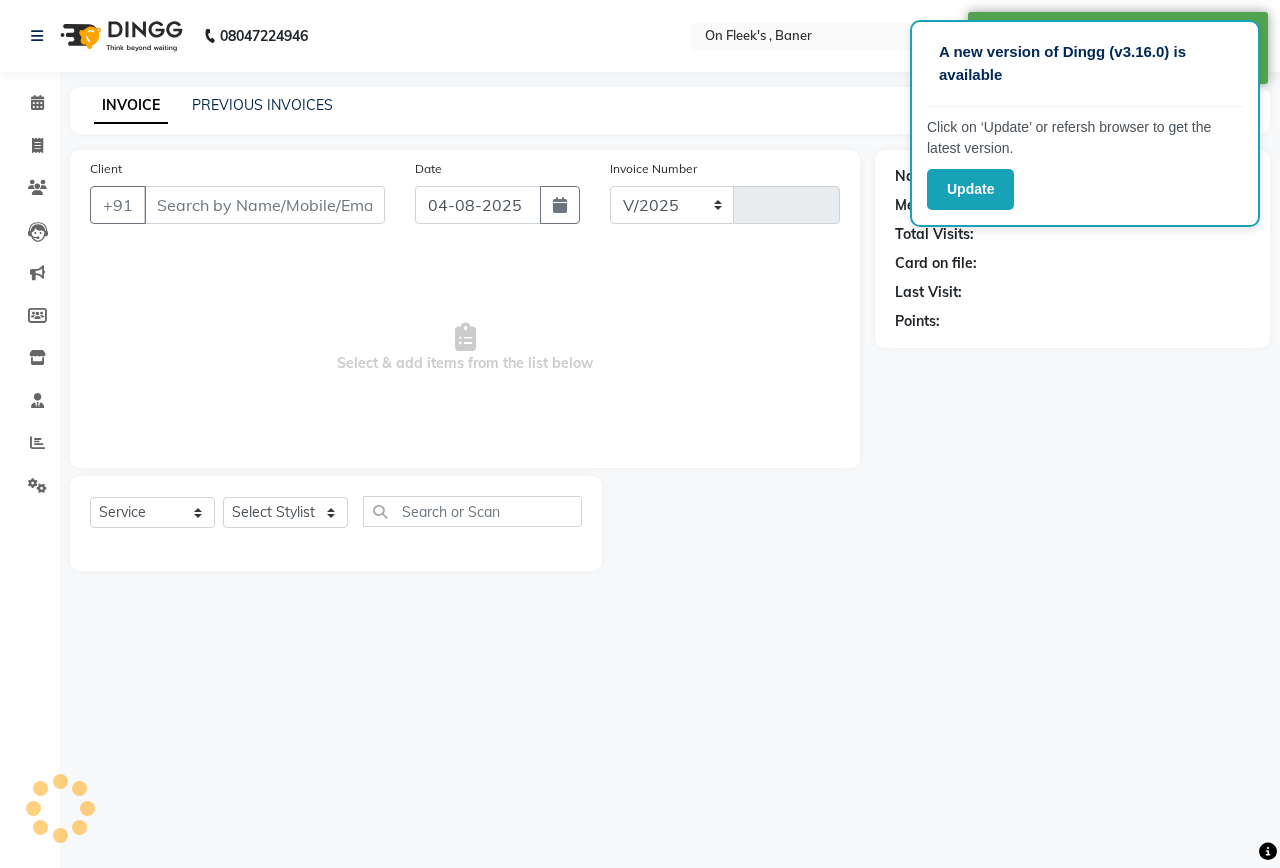 select on "632" 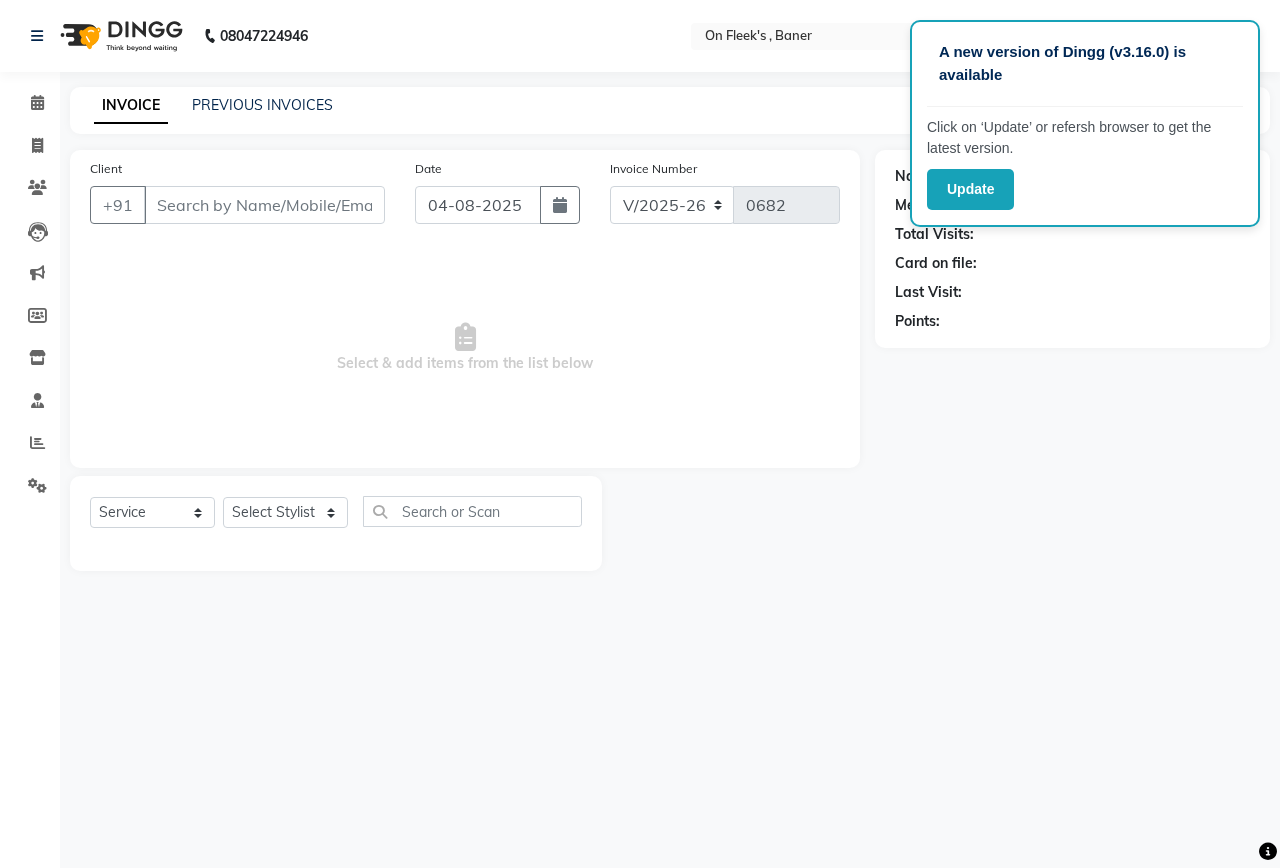 type on "9922909038" 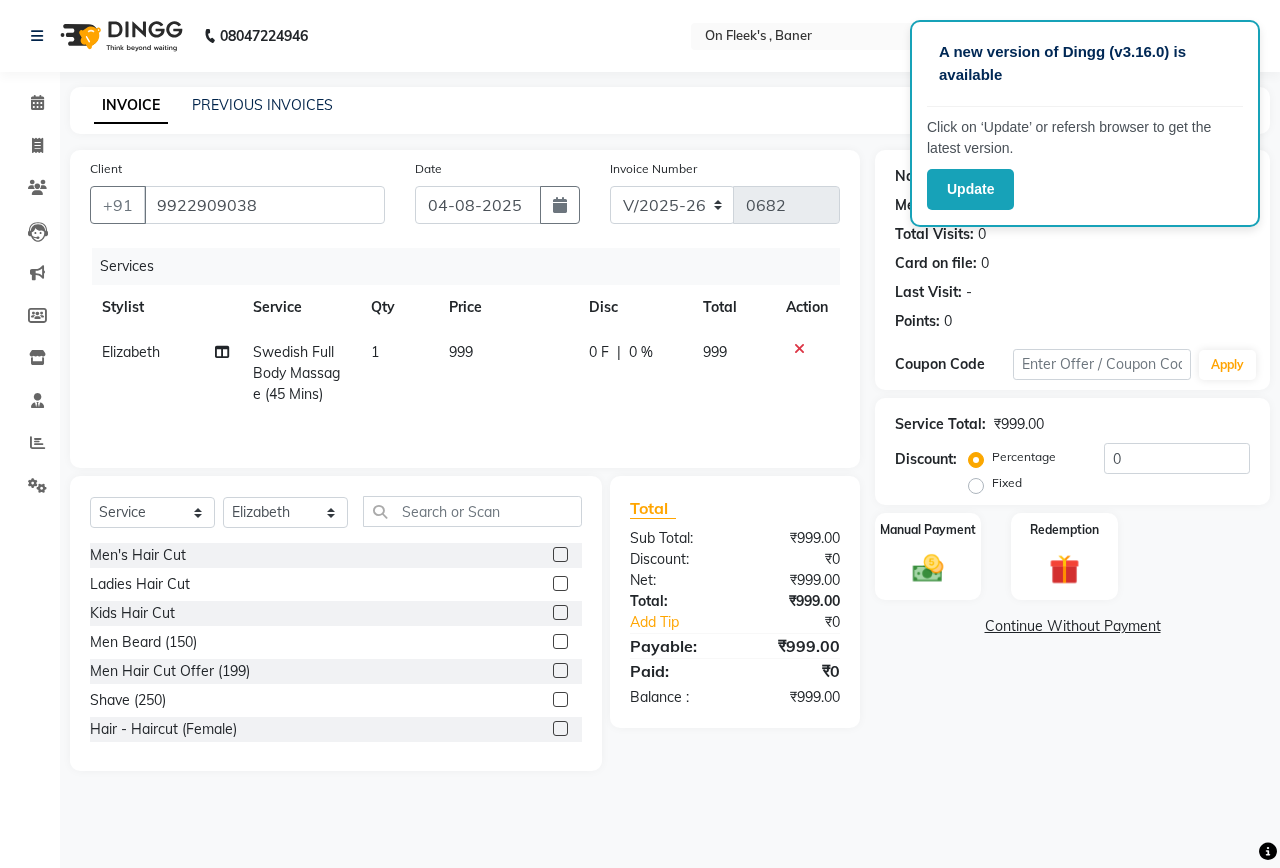 click on "999" 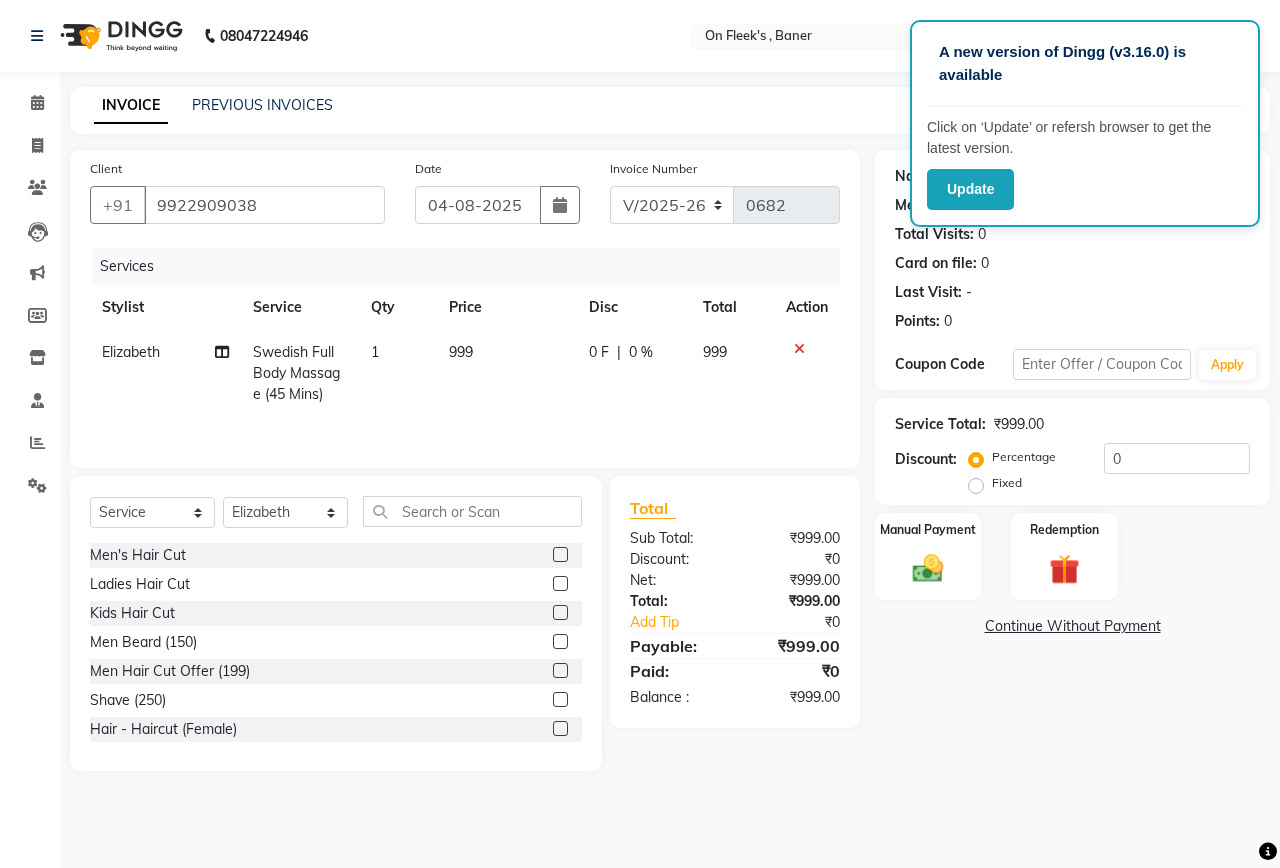 select on "84499" 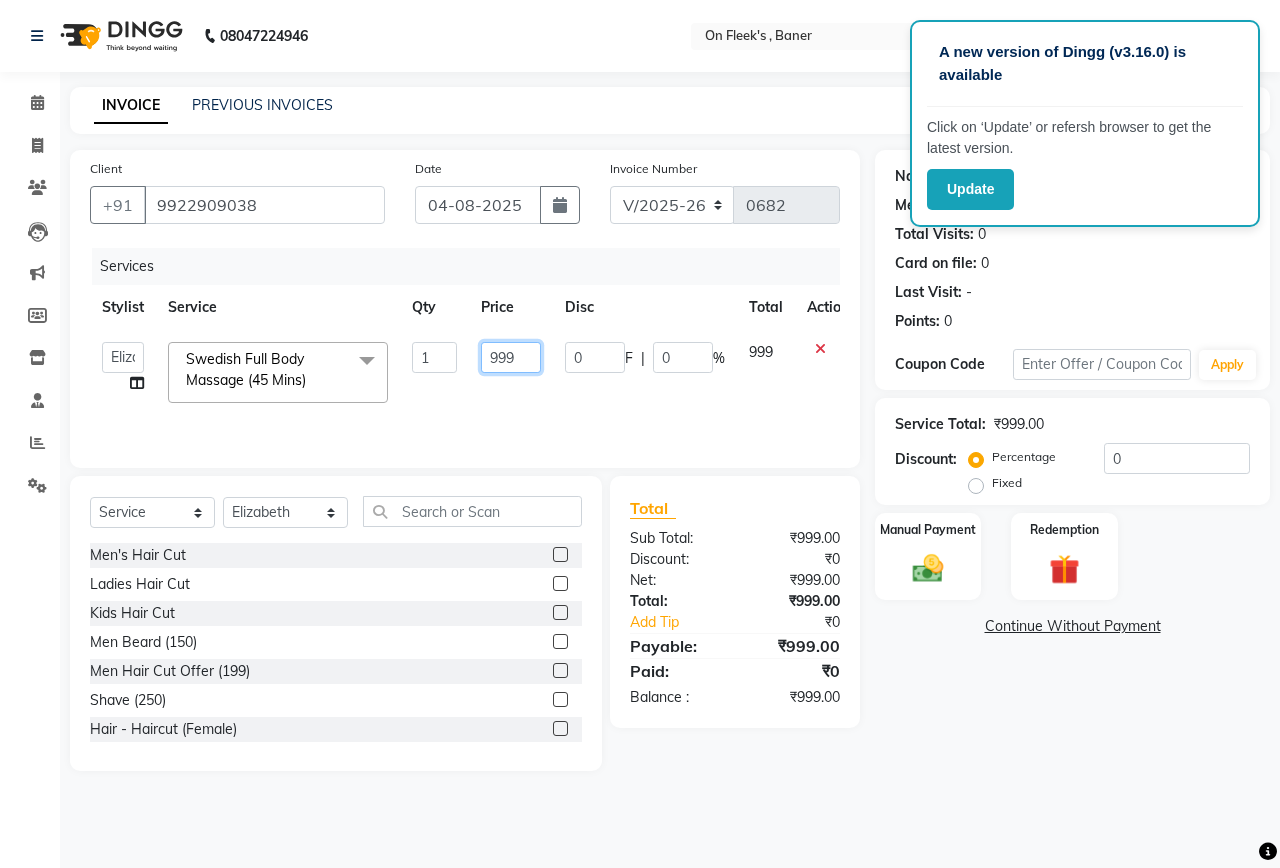click on "999" 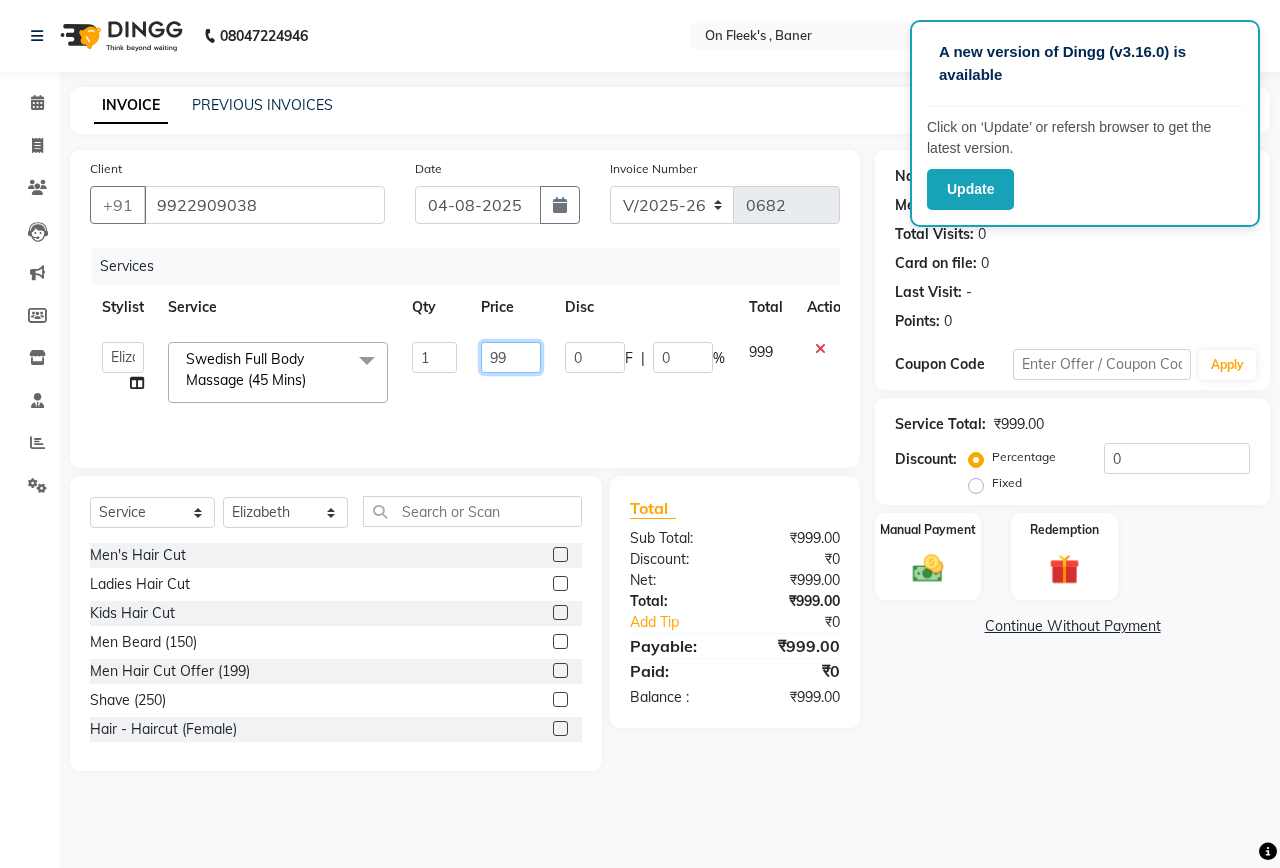type on "9" 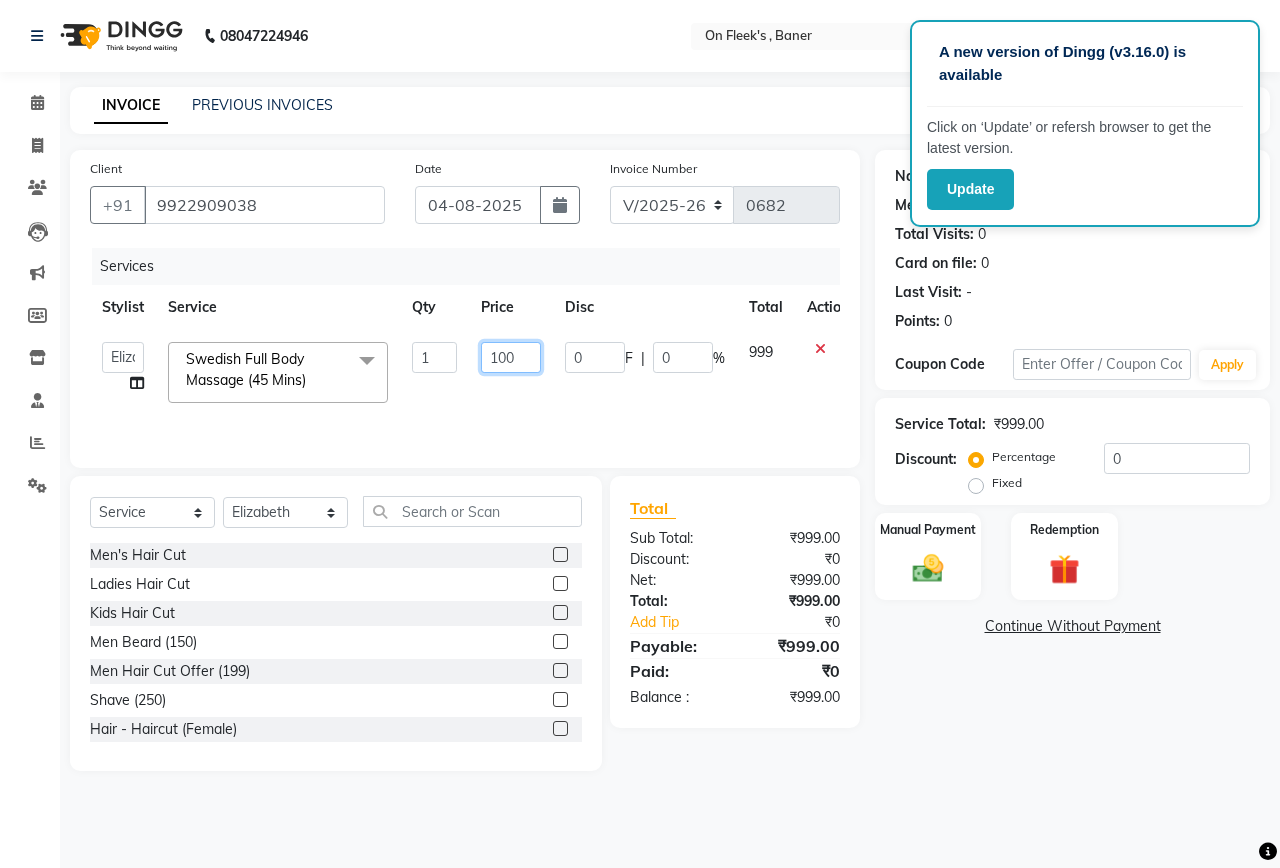 type on "1000" 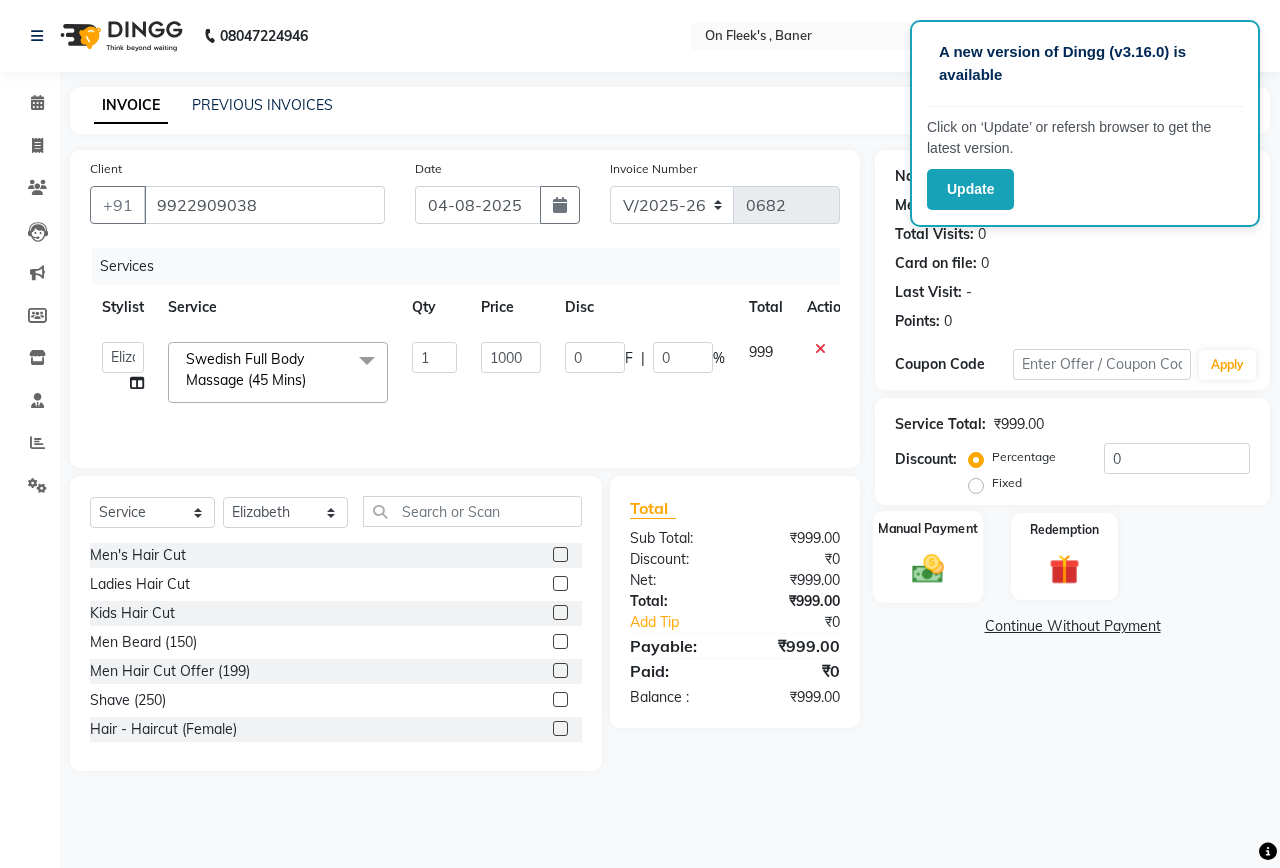 click on "Manual Payment" 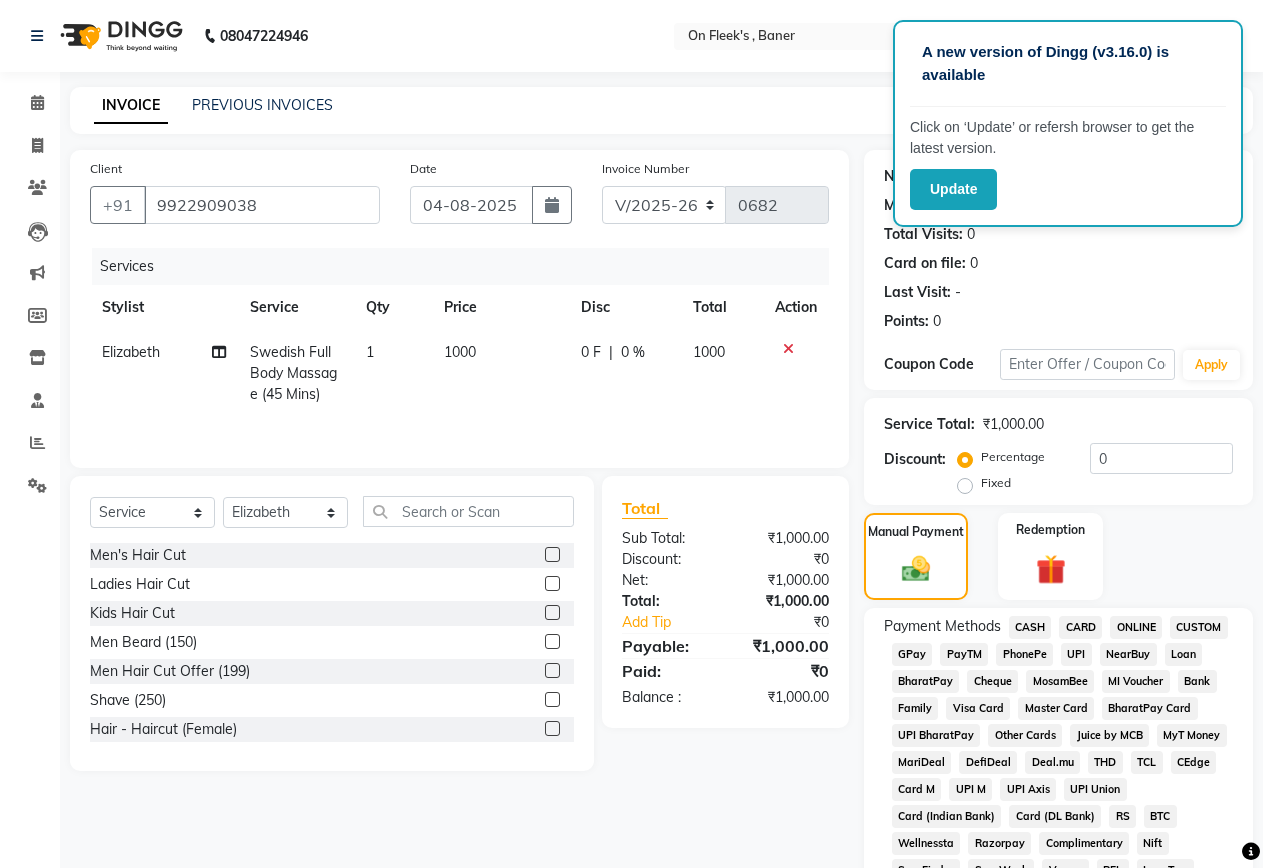 click on "CASH" 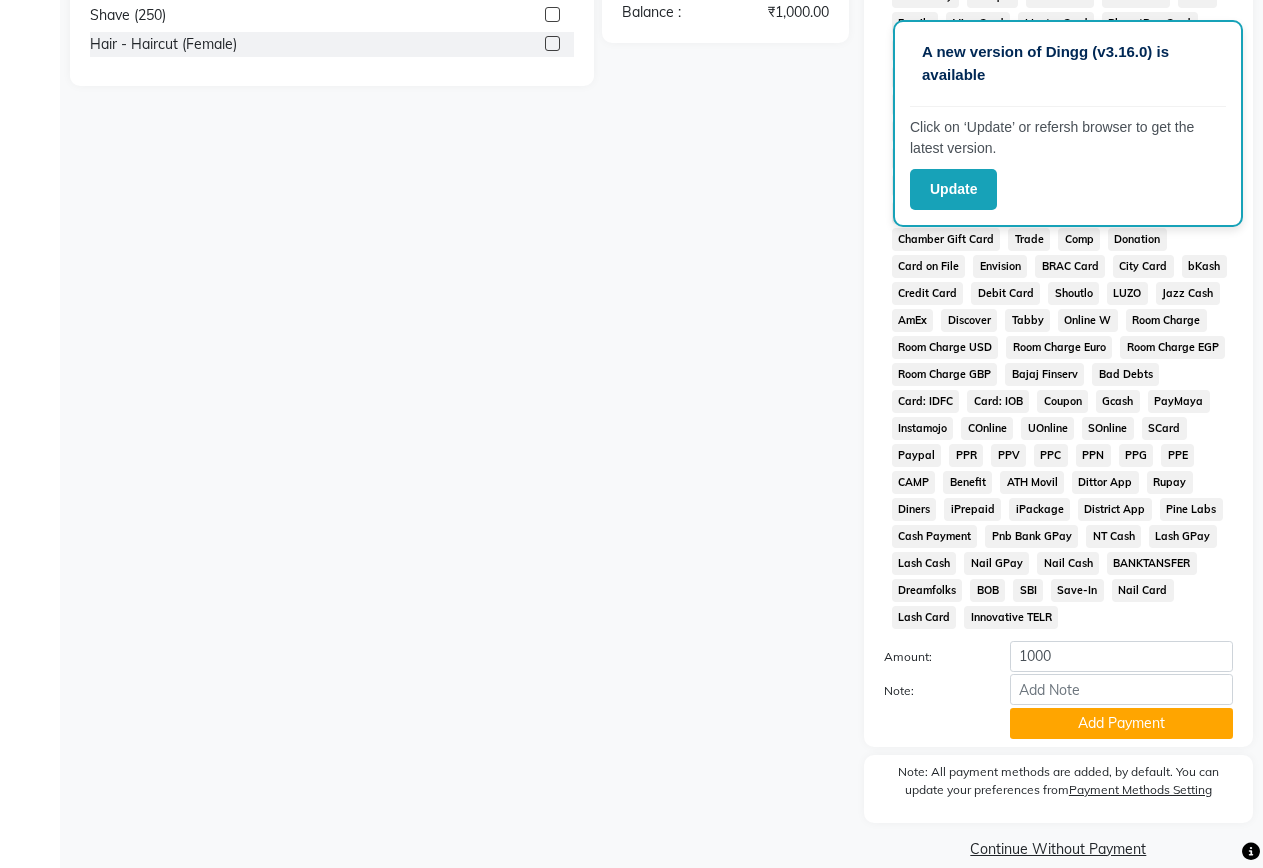 scroll, scrollTop: 700, scrollLeft: 0, axis: vertical 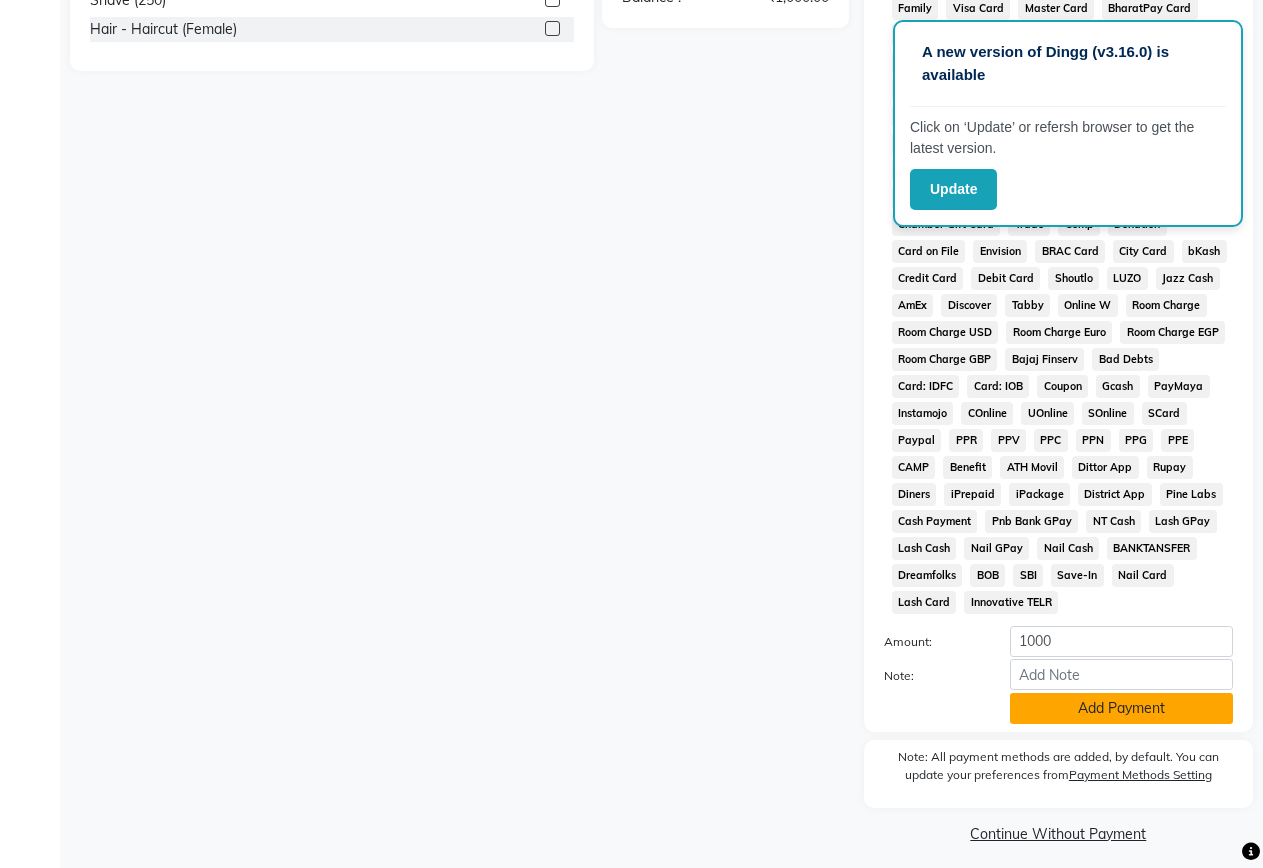 click on "Add Payment" 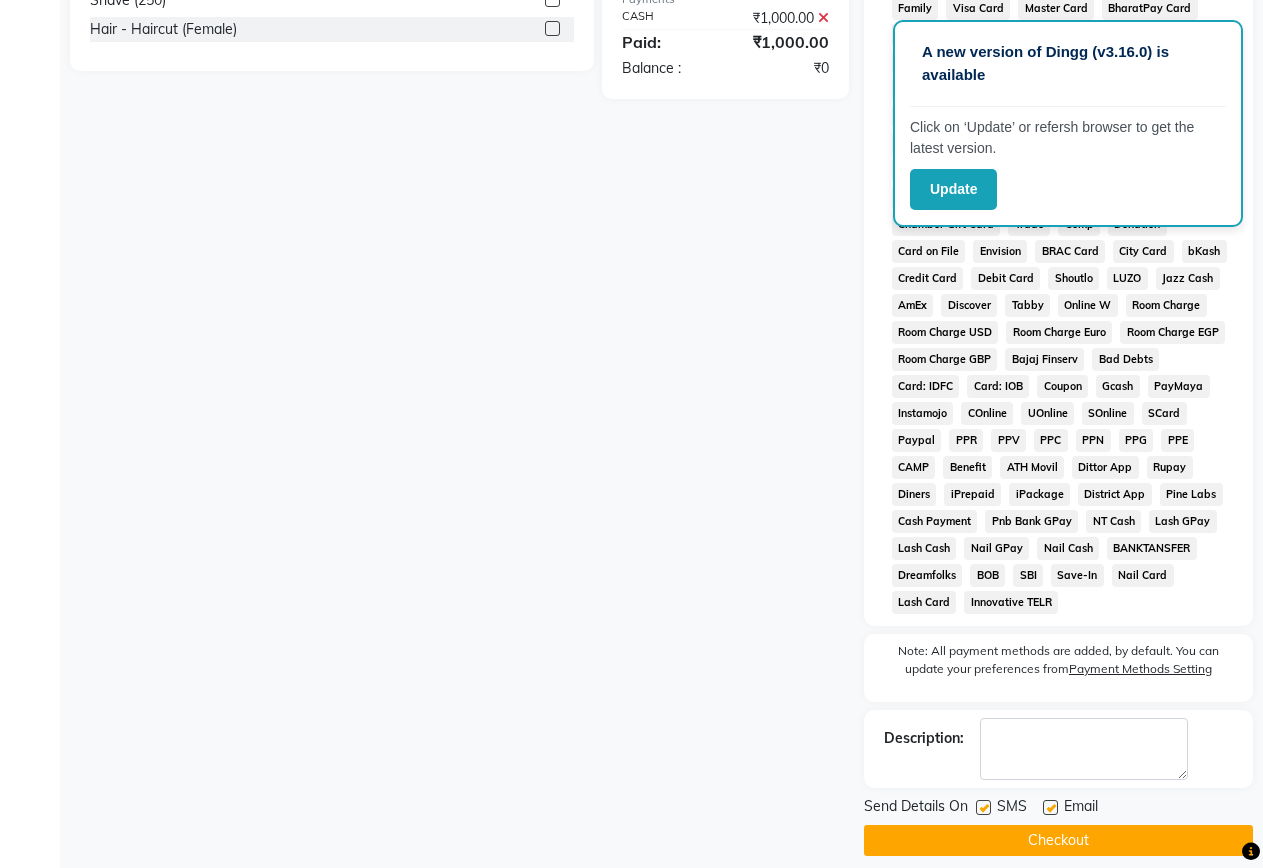 scroll, scrollTop: 718, scrollLeft: 0, axis: vertical 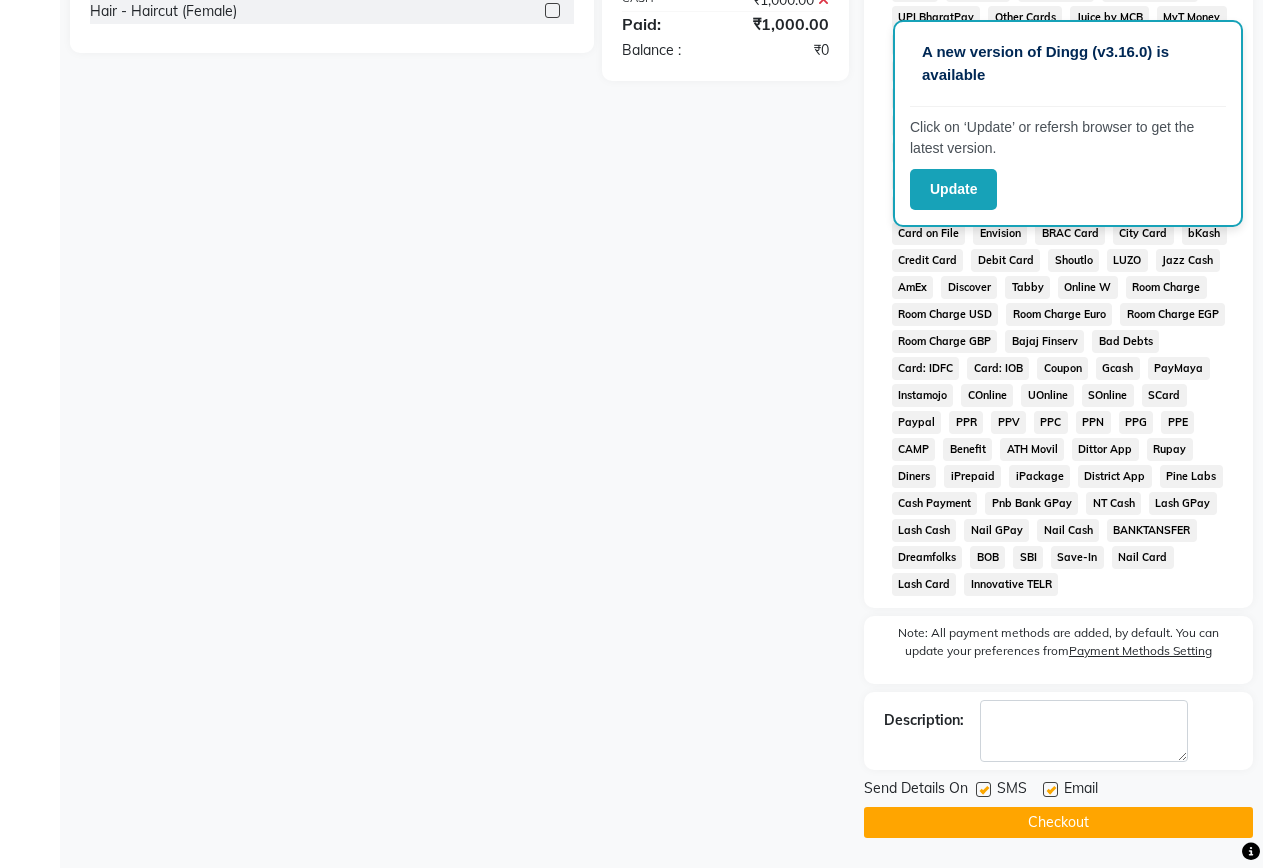 click 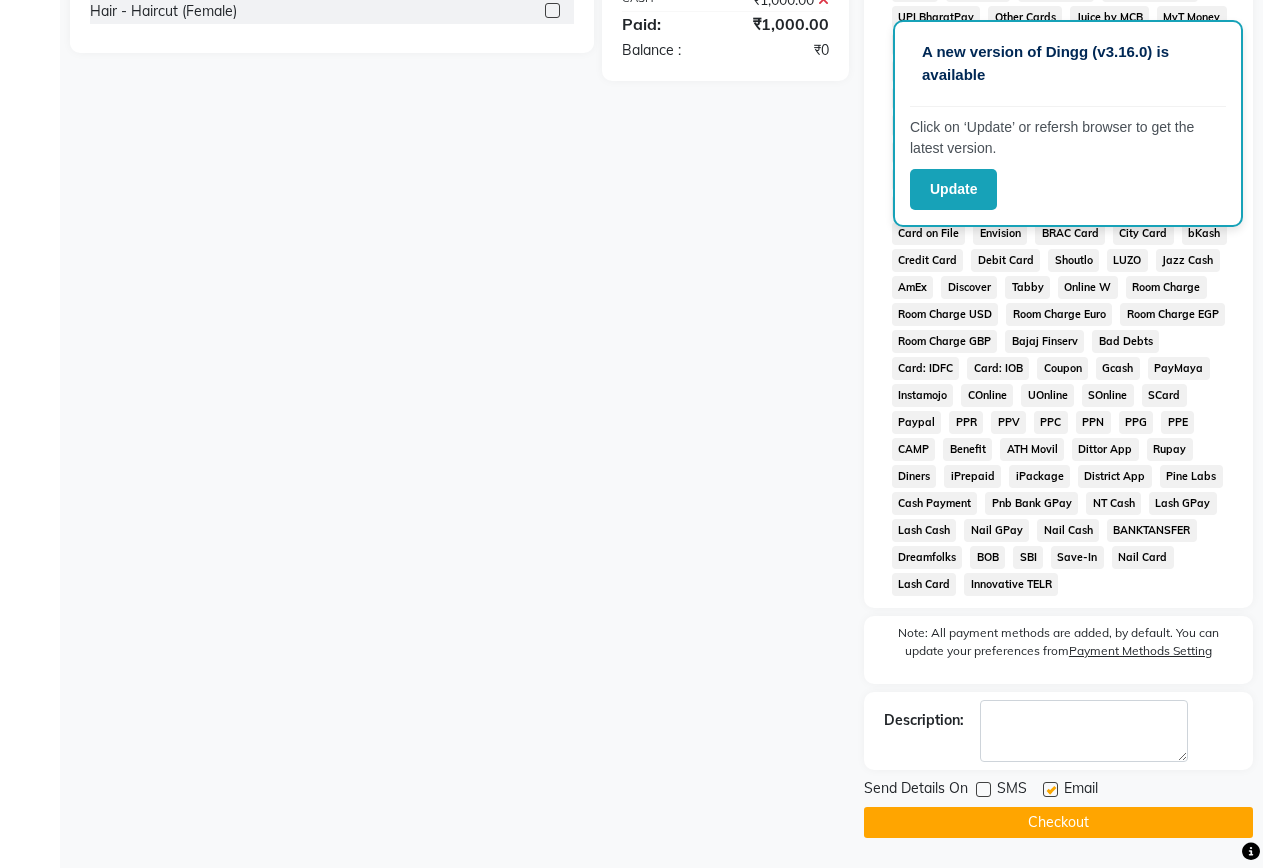click on "Checkout" 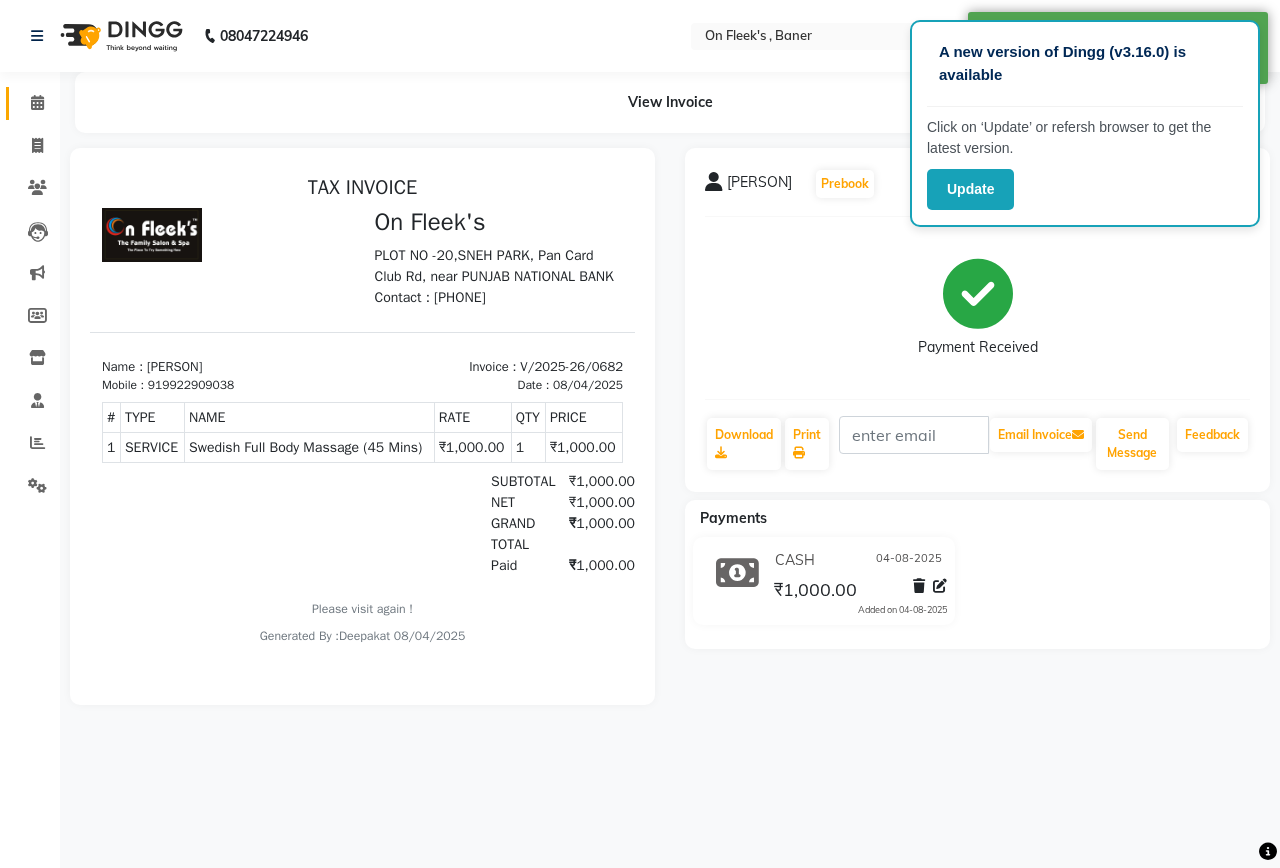 scroll, scrollTop: 0, scrollLeft: 0, axis: both 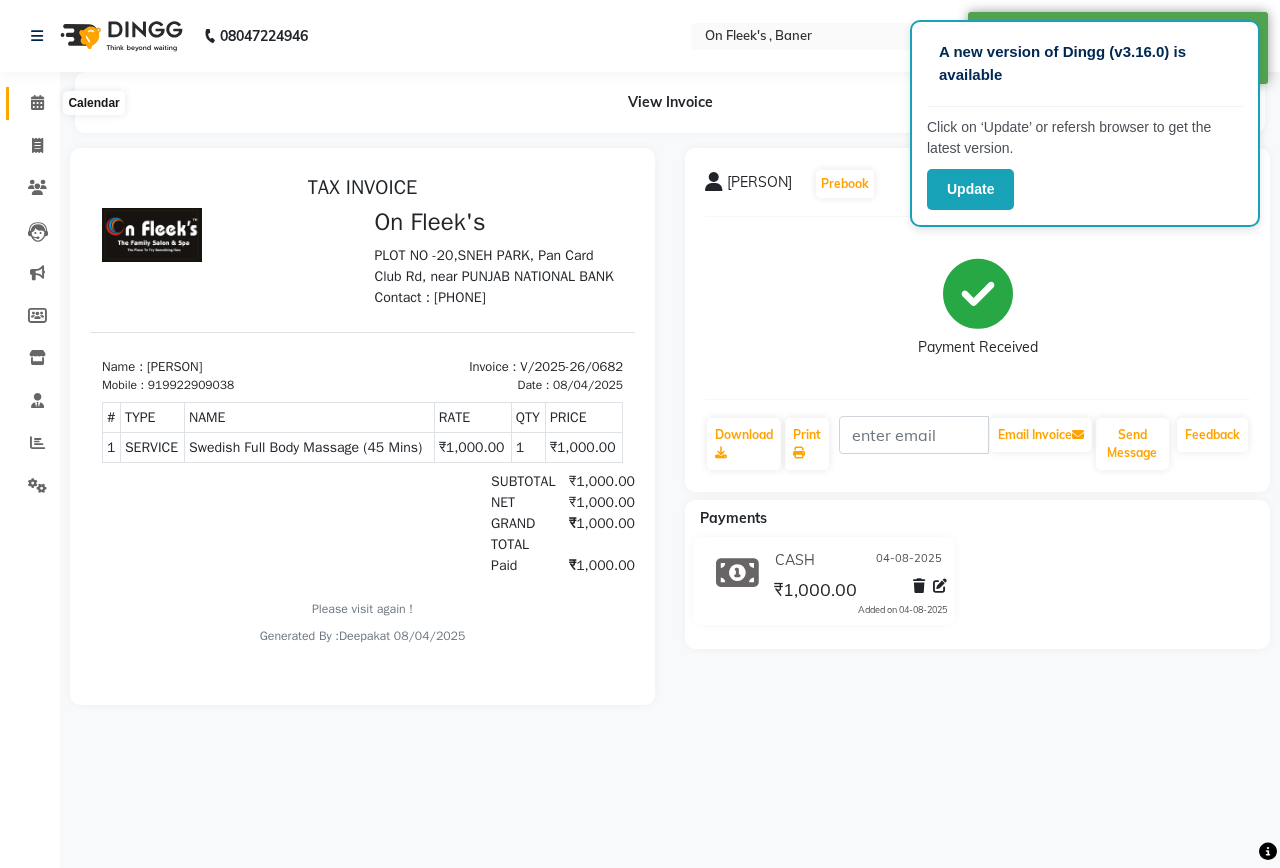 click 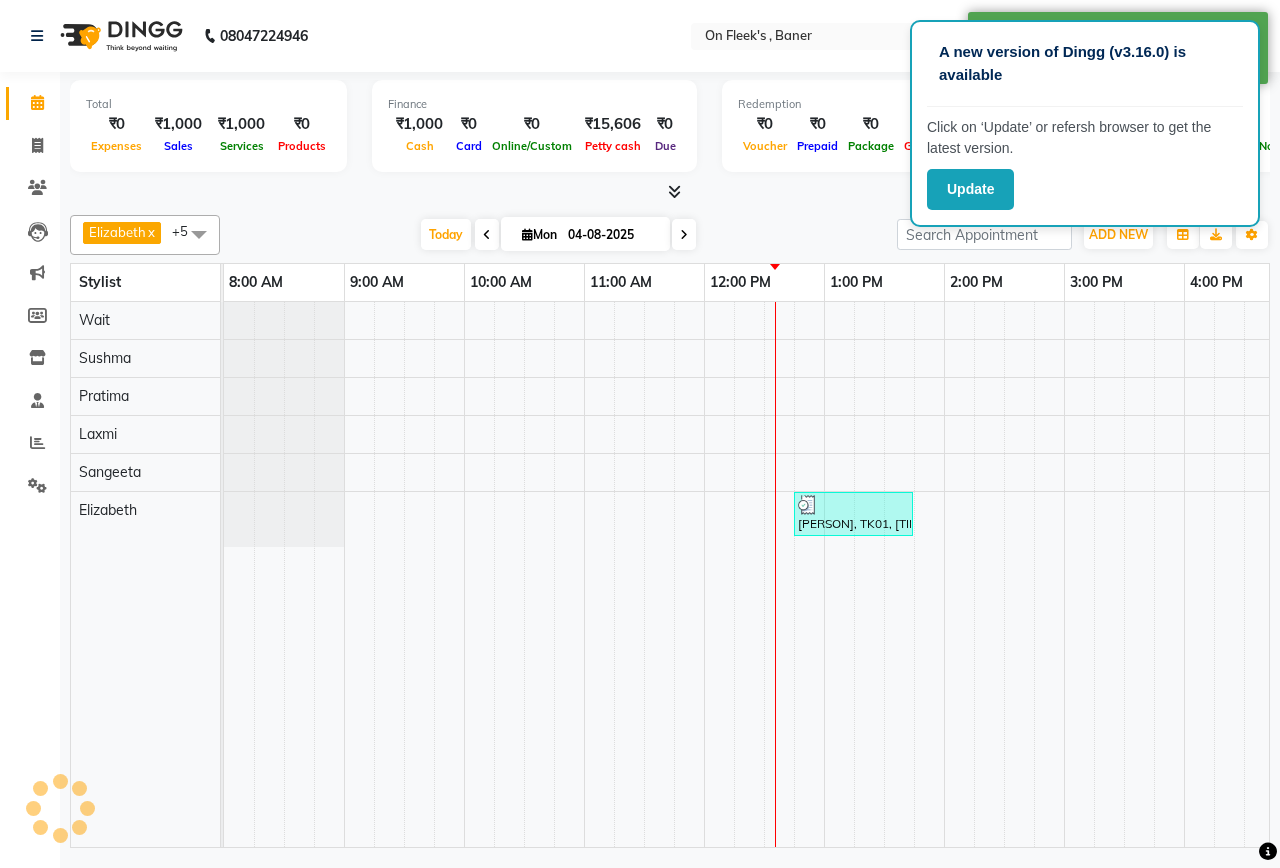 scroll, scrollTop: 0, scrollLeft: 0, axis: both 